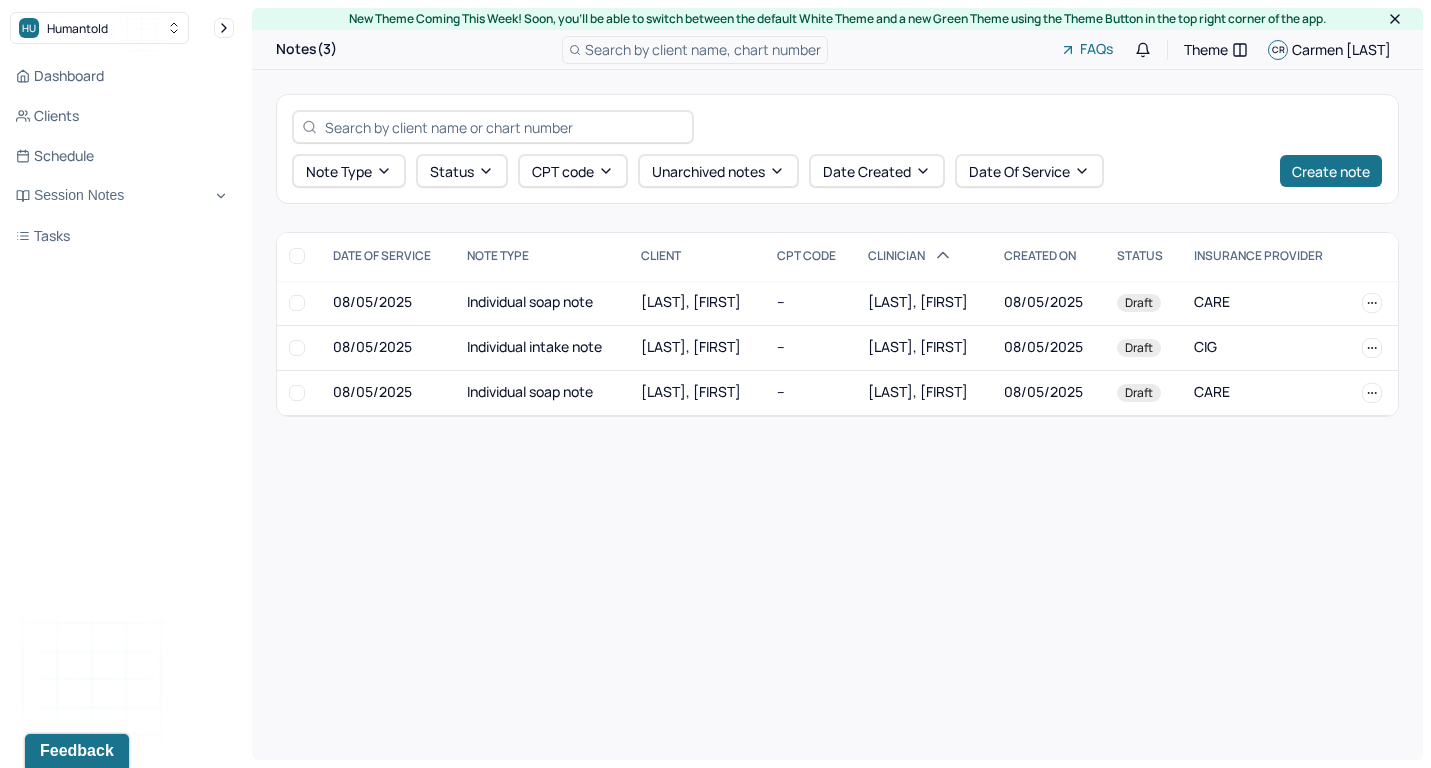 scroll, scrollTop: 0, scrollLeft: 0, axis: both 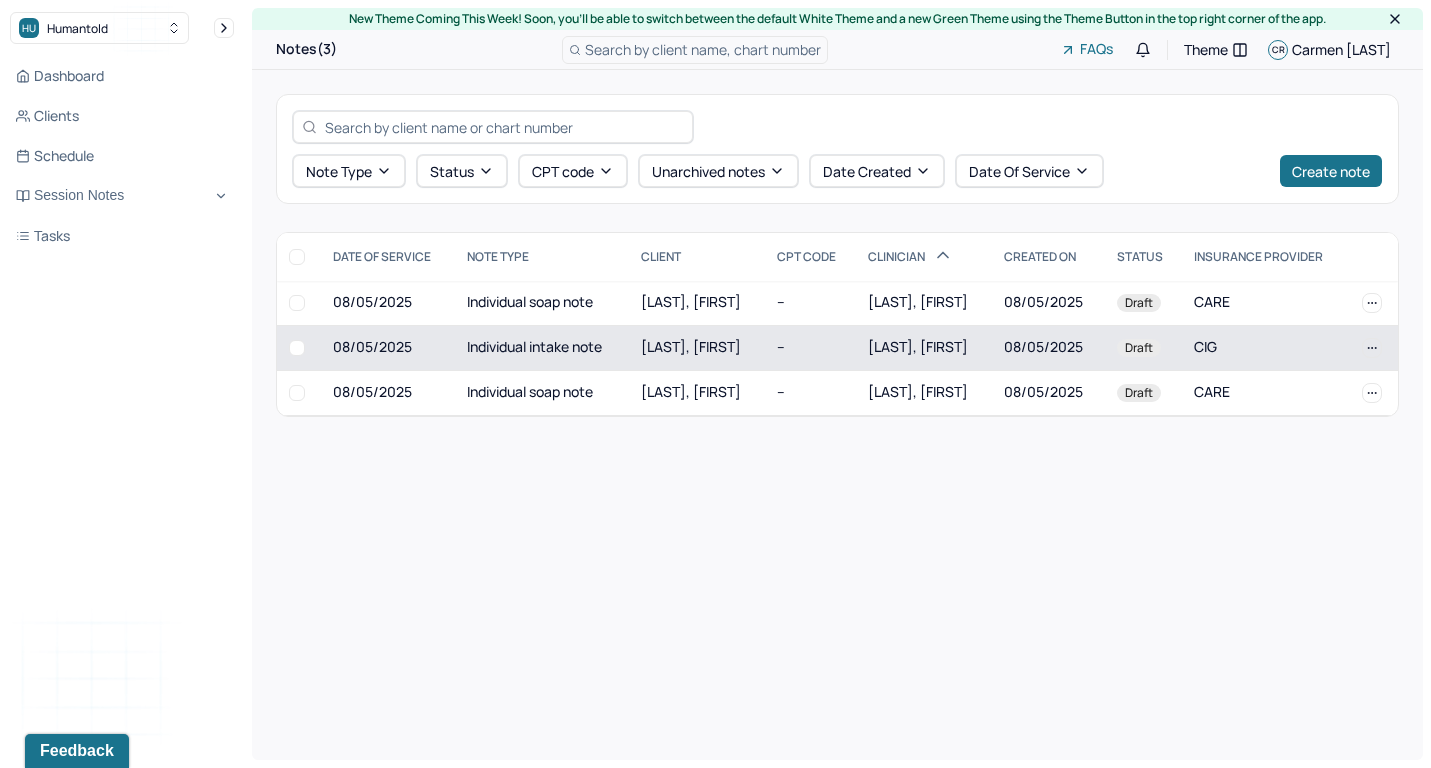 click on "[LAST], [FIRST]" at bounding box center [691, 346] 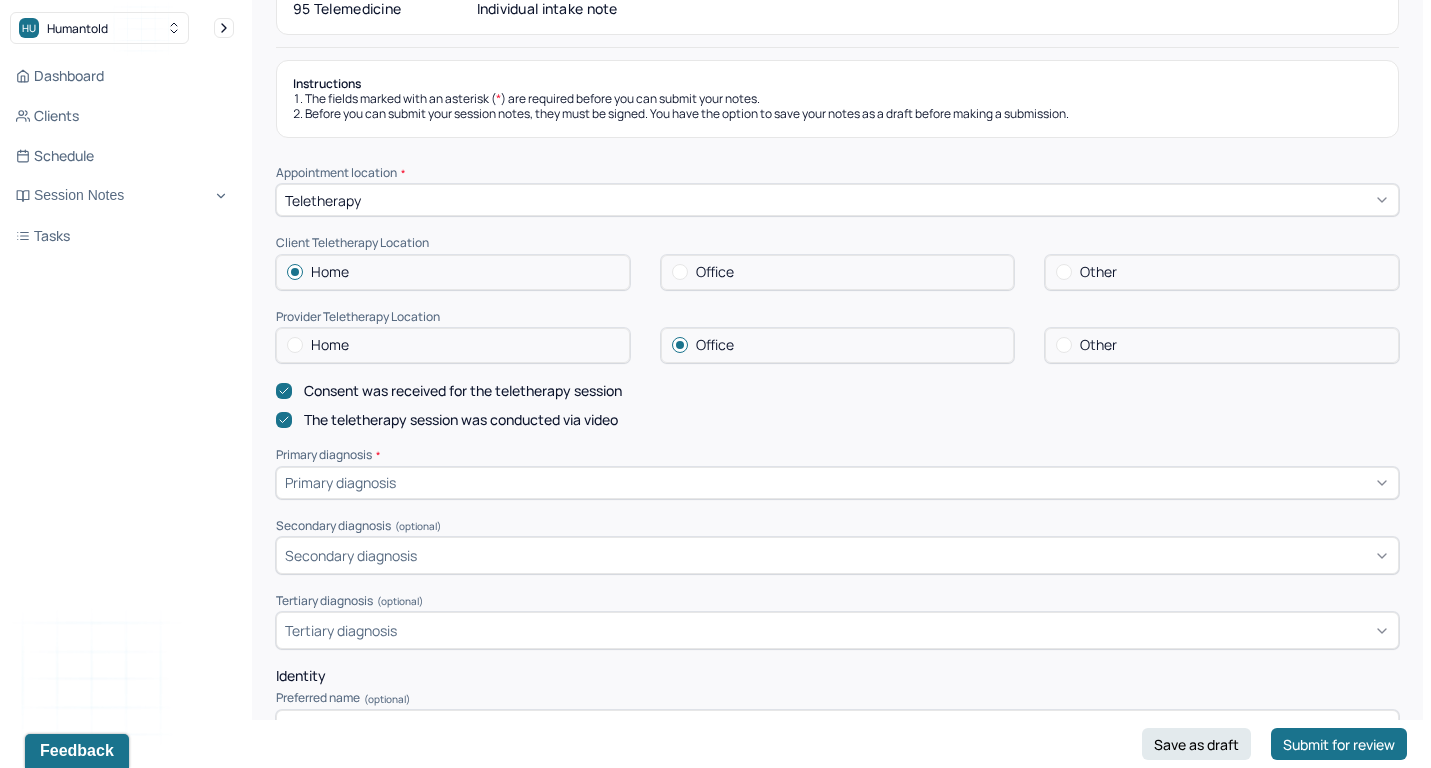 scroll, scrollTop: 236, scrollLeft: 1, axis: both 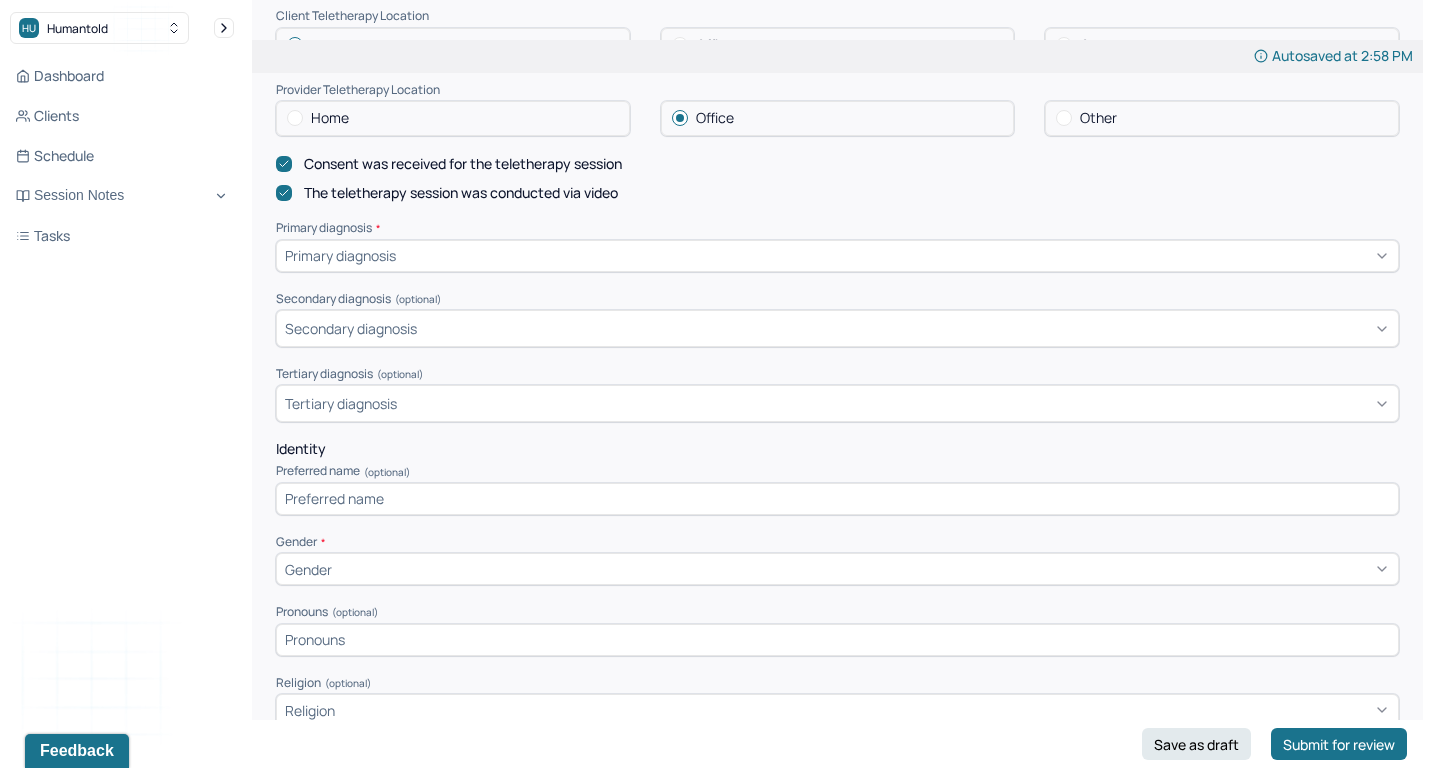click at bounding box center [895, 255] 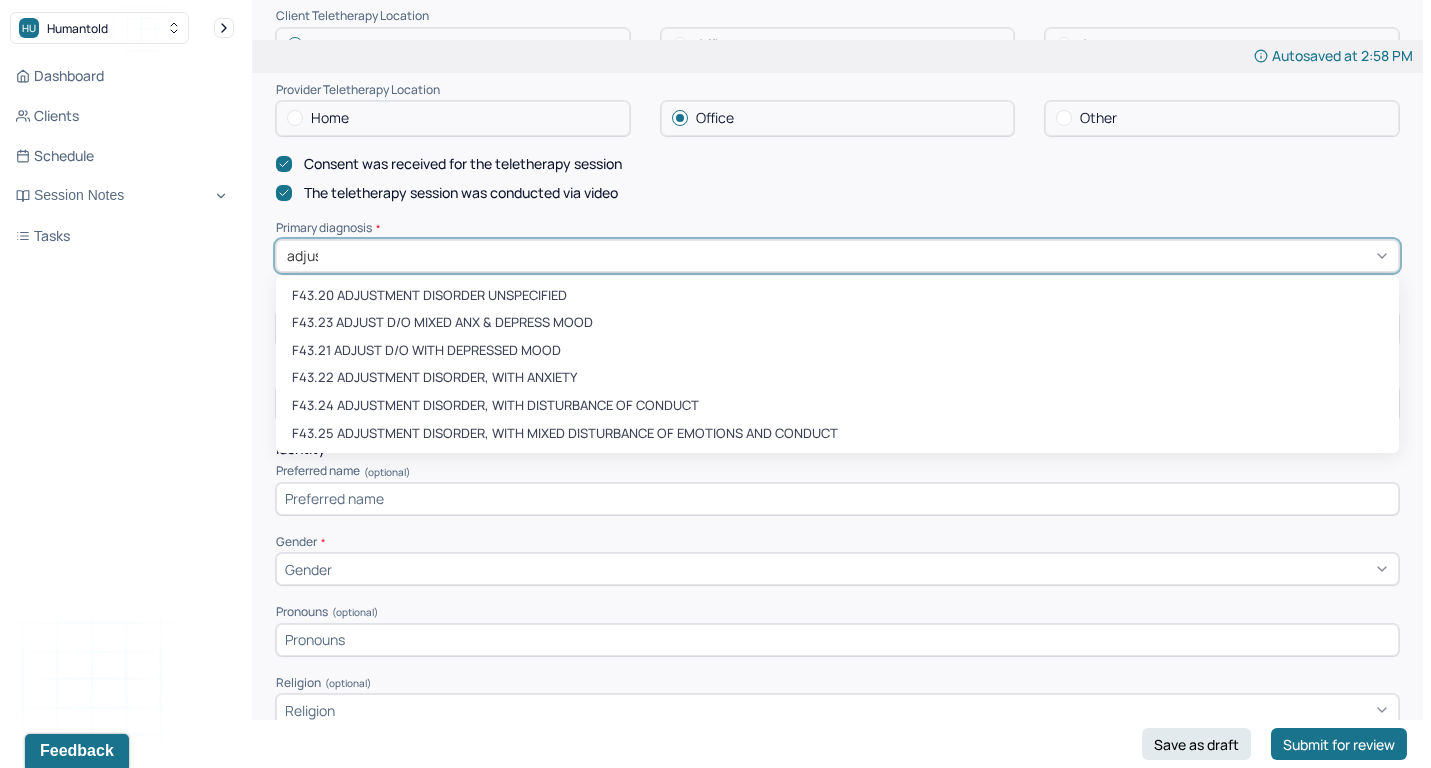 type on "adjust" 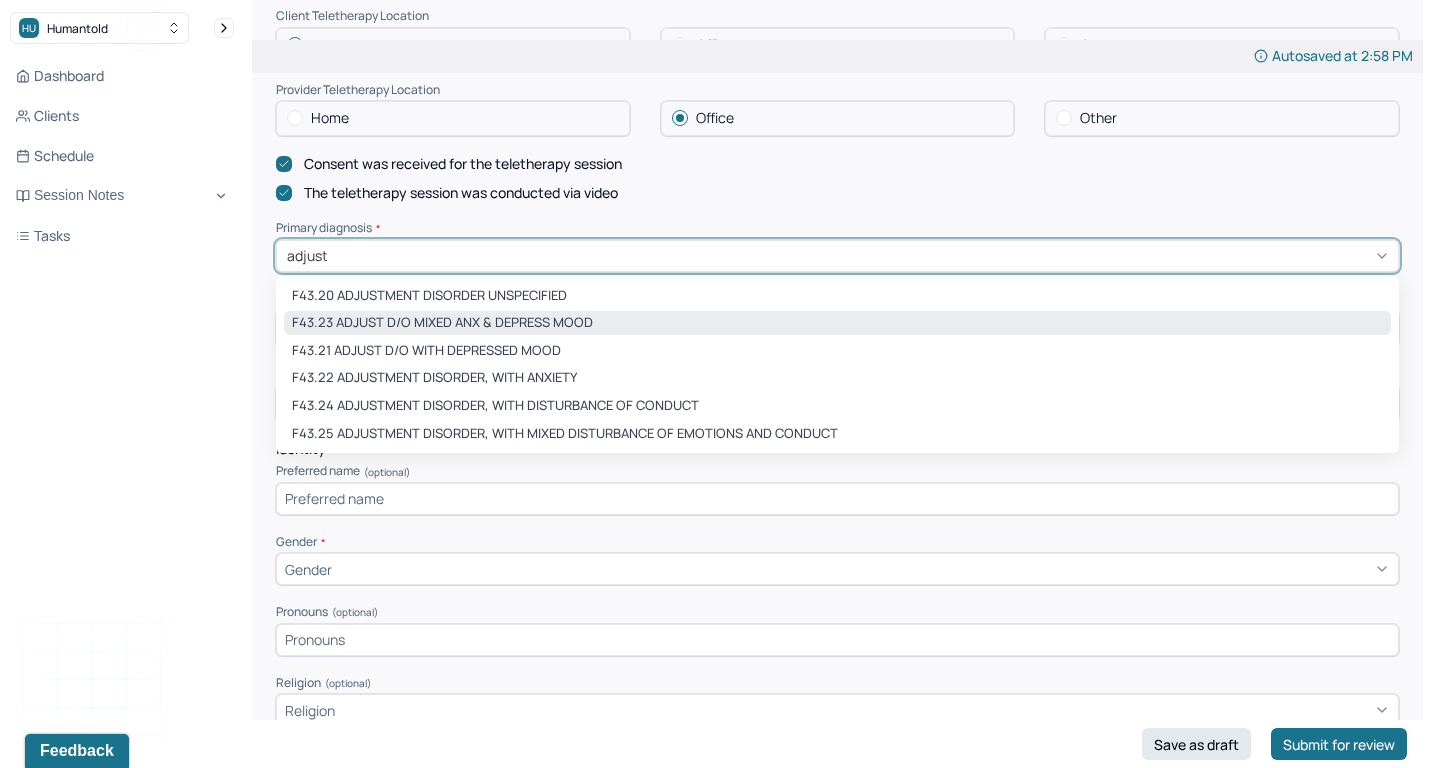 click on "F43.23 ADJUST D/O MIXED ANX & DEPRESS MOOD" at bounding box center [837, 323] 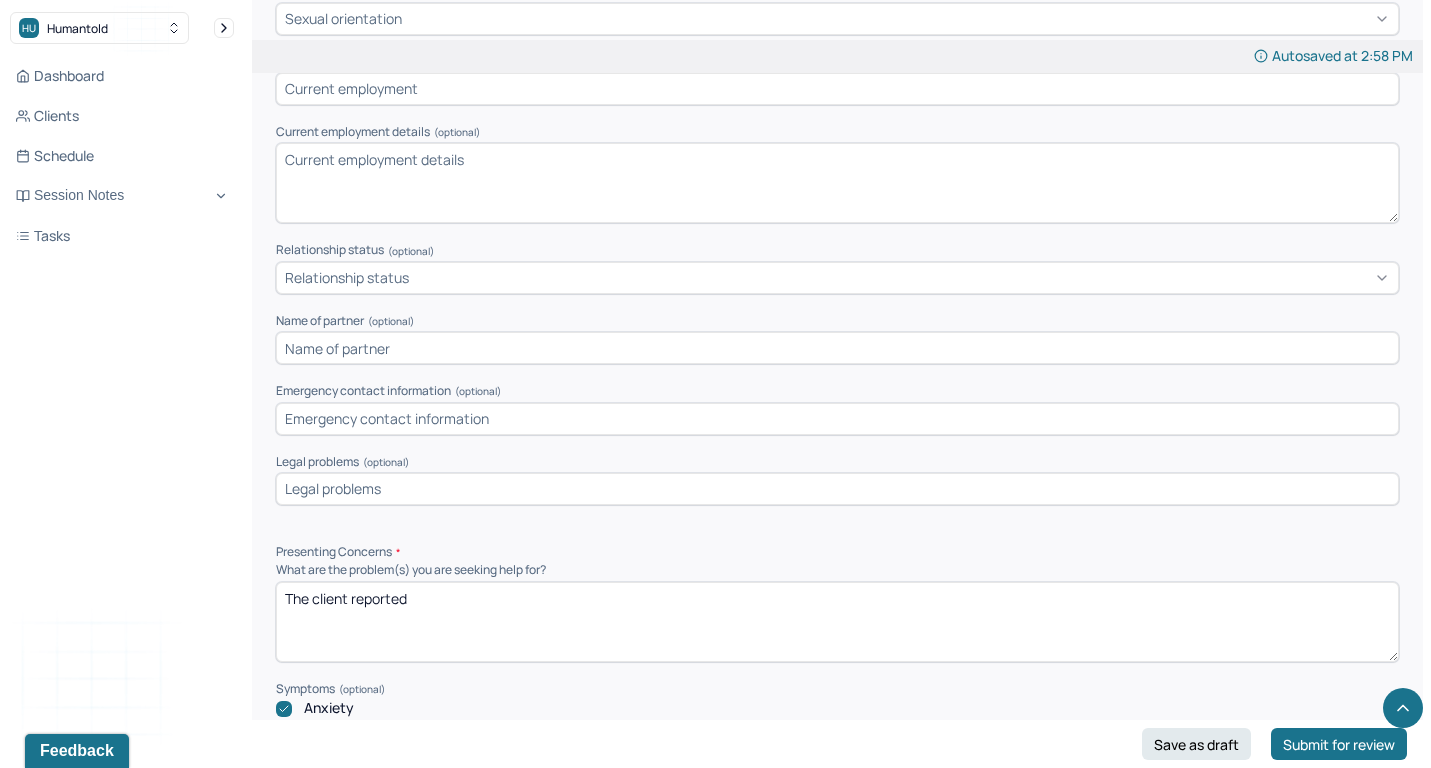 scroll, scrollTop: 1417, scrollLeft: 0, axis: vertical 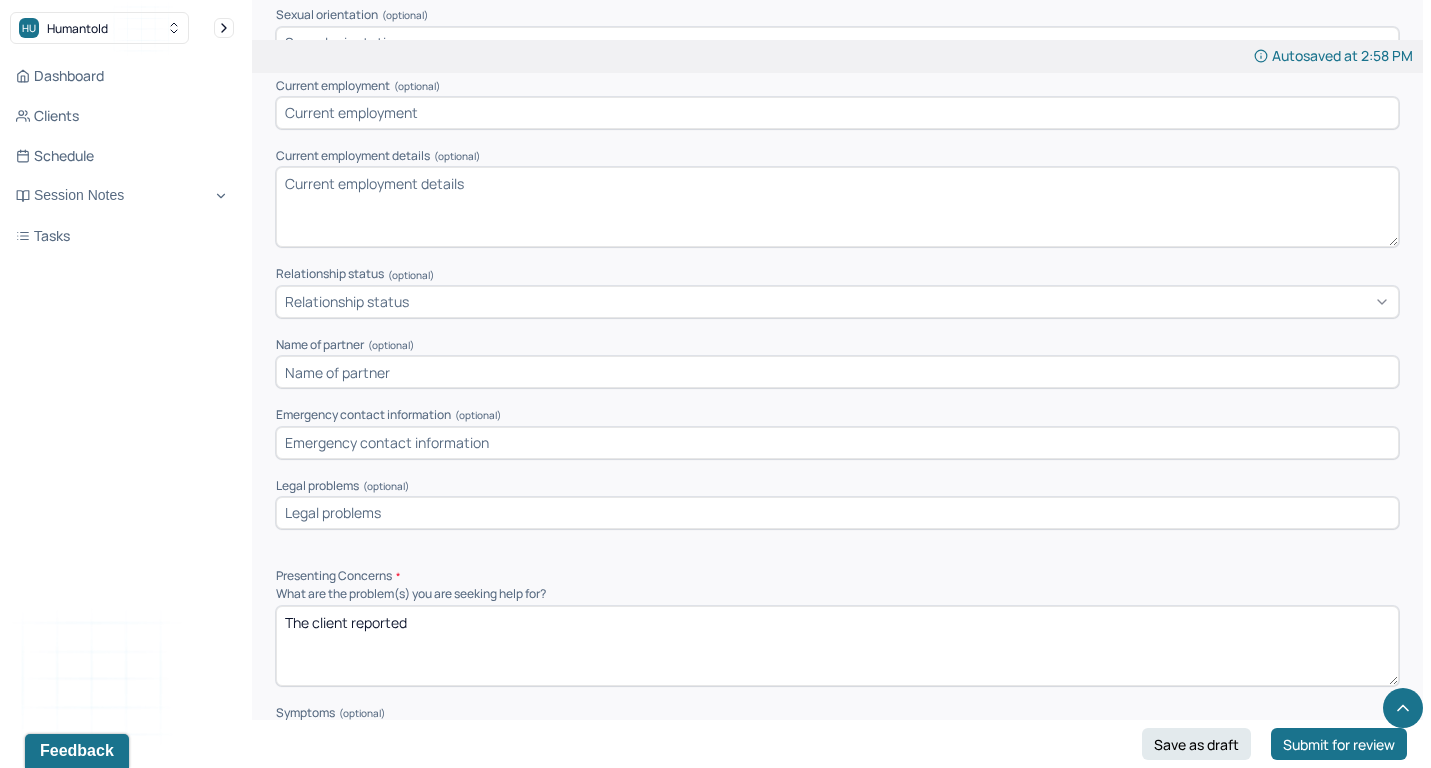 click on "Relationship status" at bounding box center (837, 302) 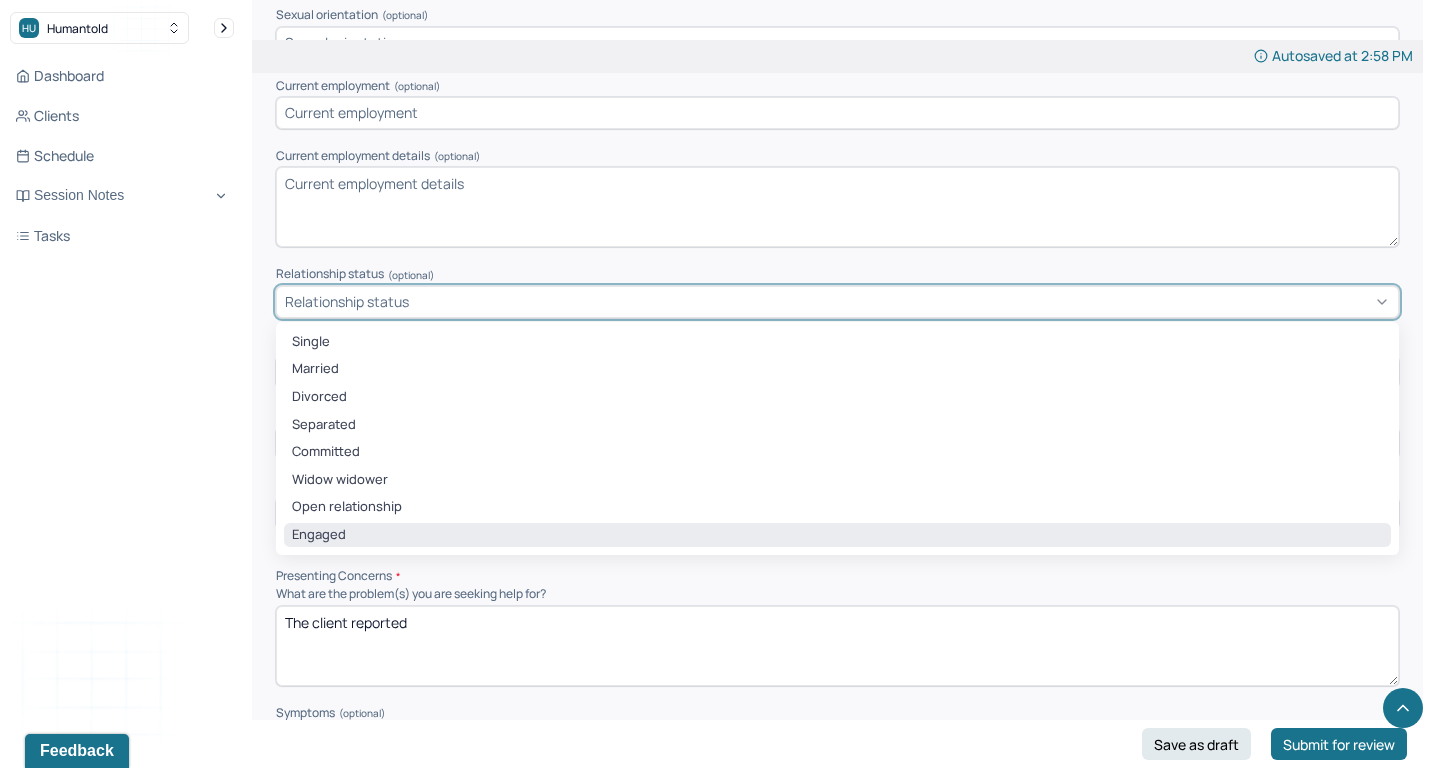 click on "Engaged" at bounding box center (837, 535) 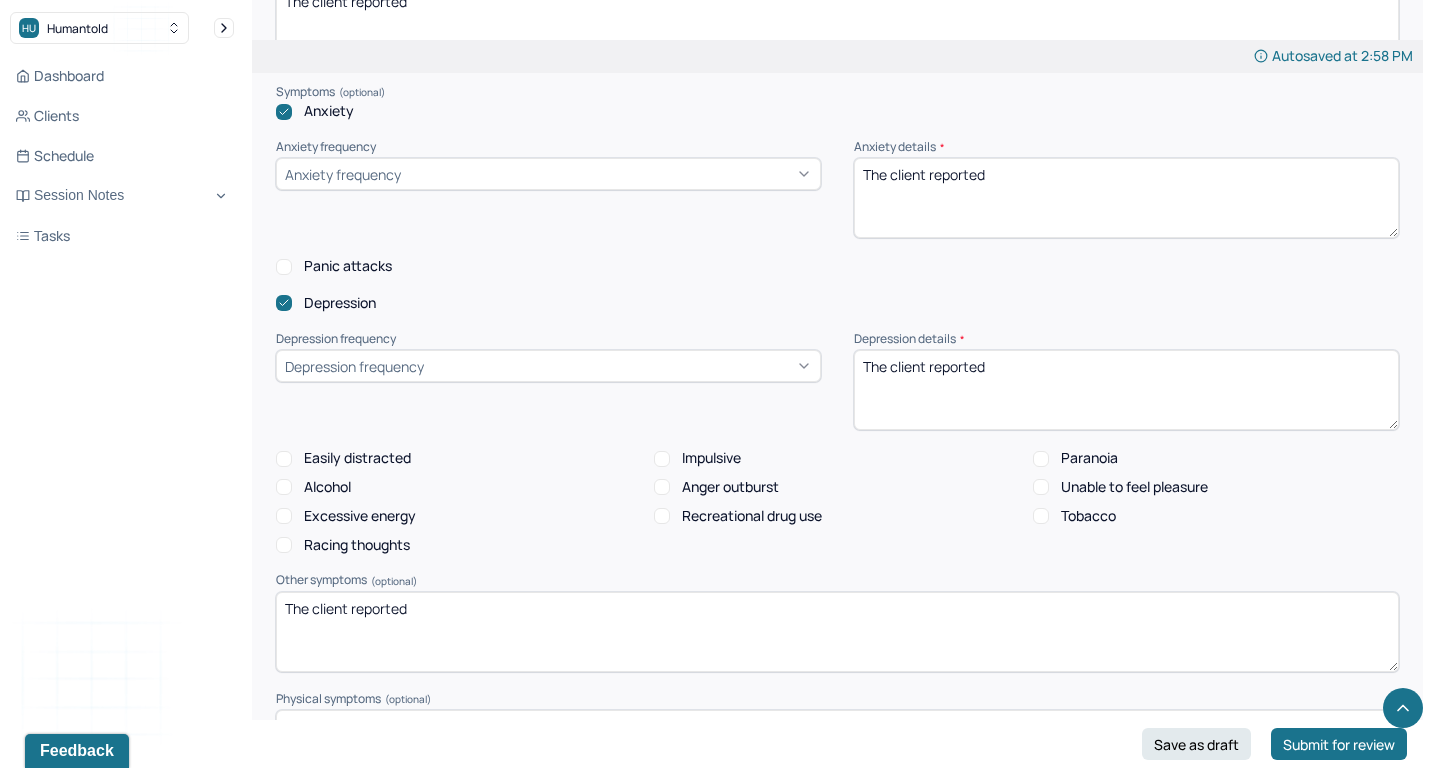 scroll, scrollTop: 2021, scrollLeft: 0, axis: vertical 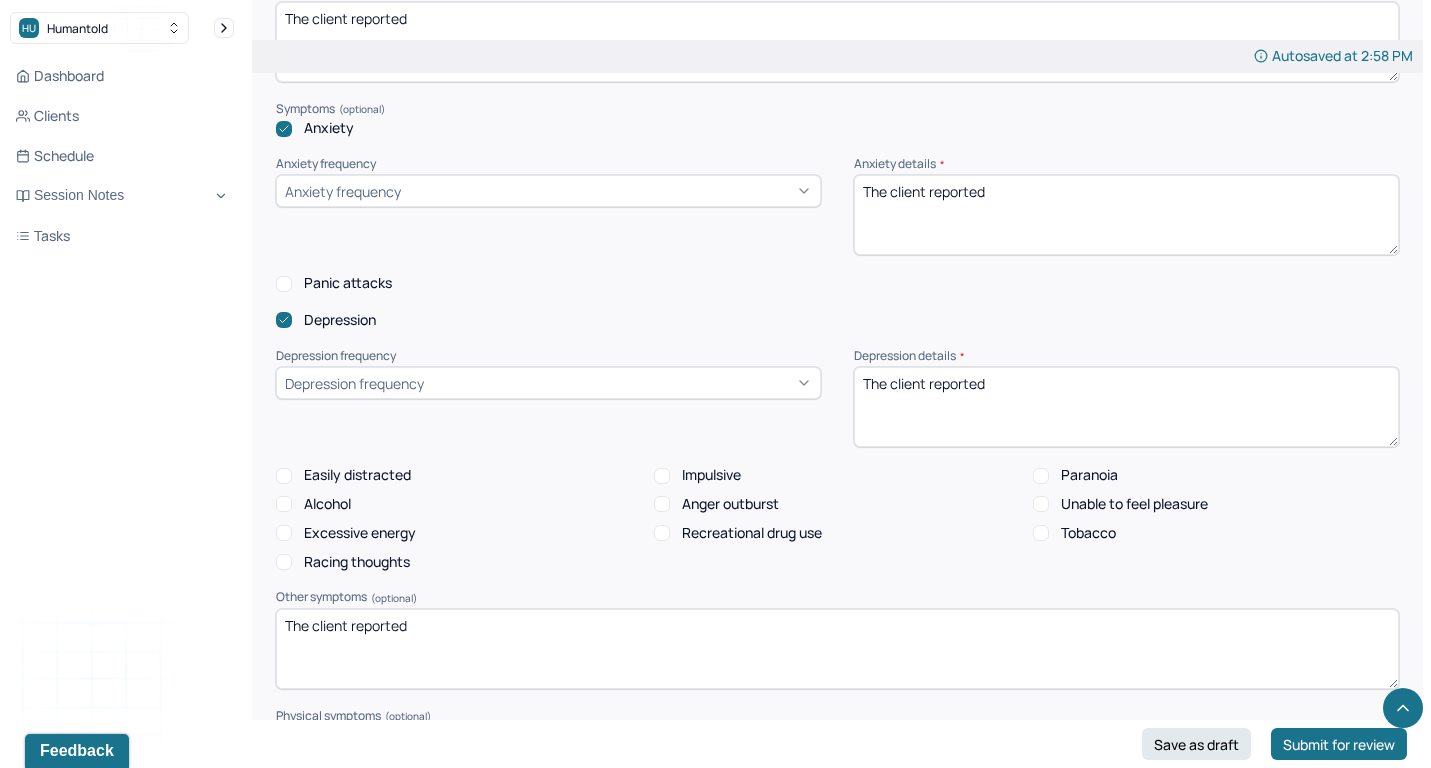 click on "Anxiety frequency" at bounding box center [548, 191] 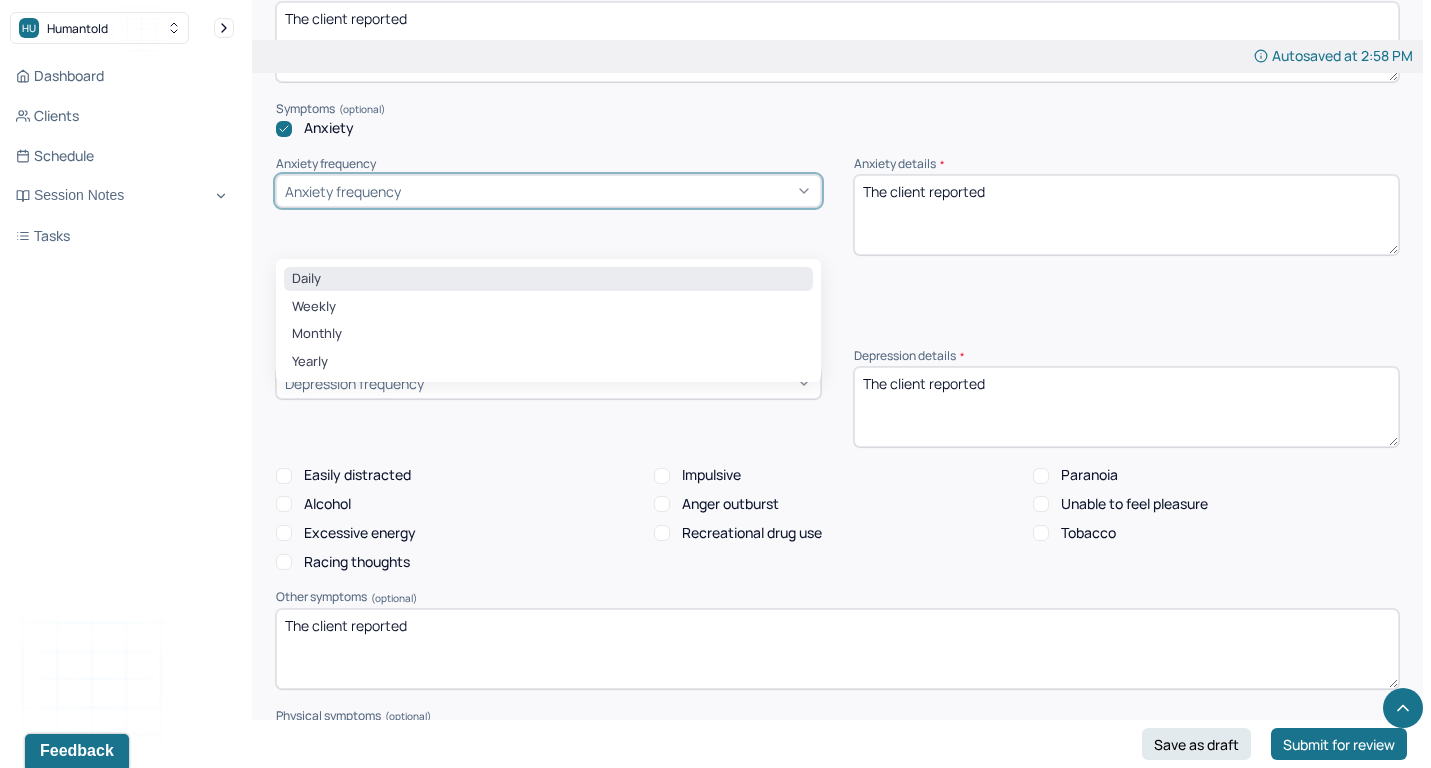 click on "Daily" at bounding box center [548, 279] 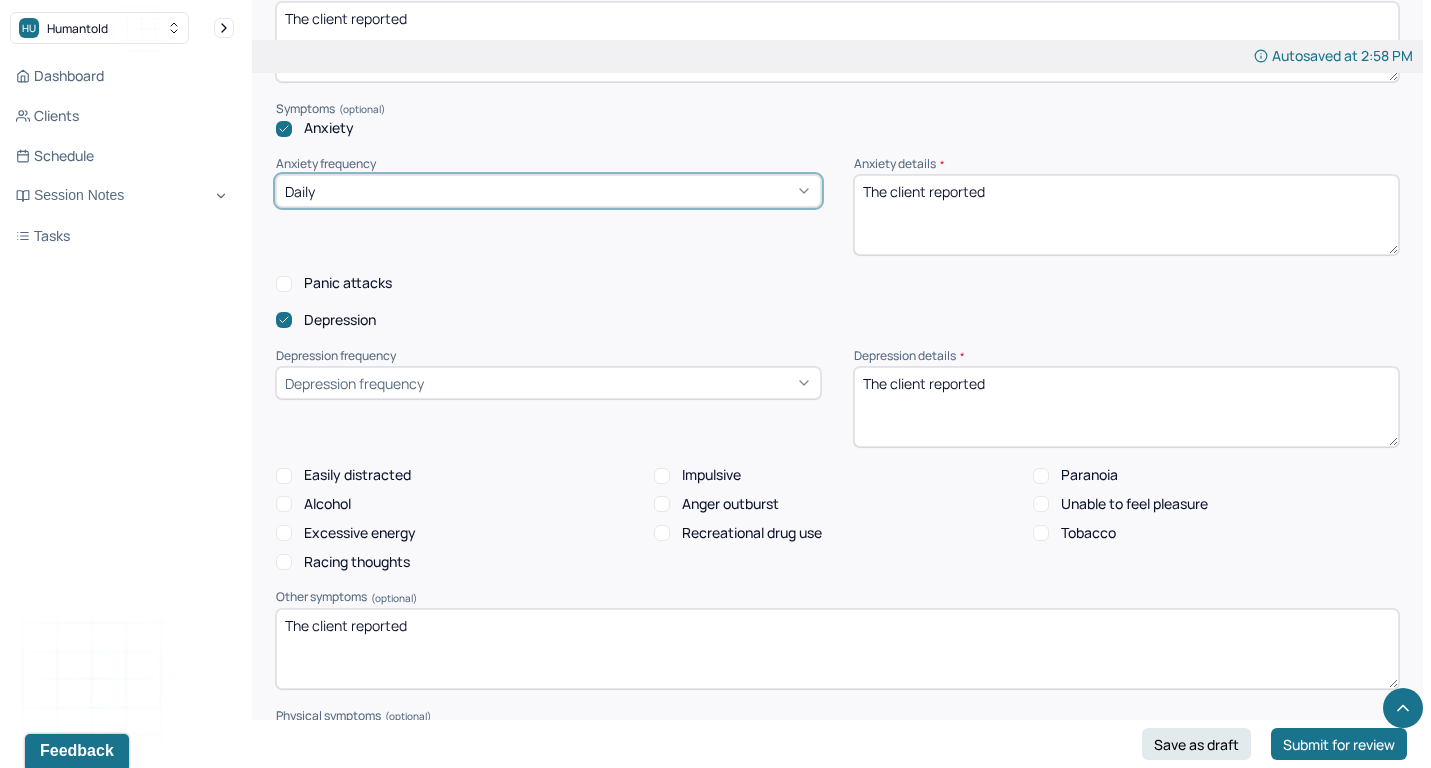 click on "Depression frequency" at bounding box center (354, 383) 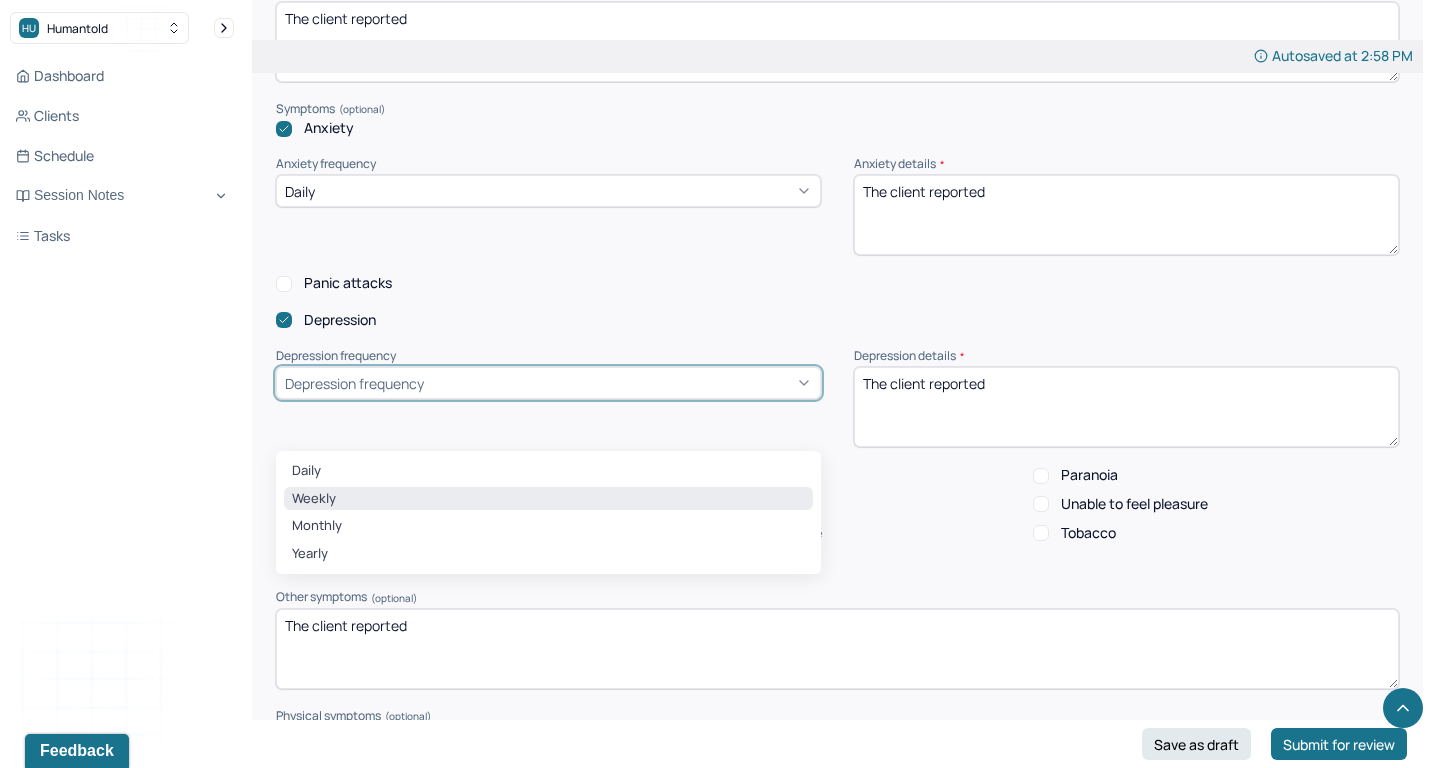 click on "Weekly" at bounding box center [548, 499] 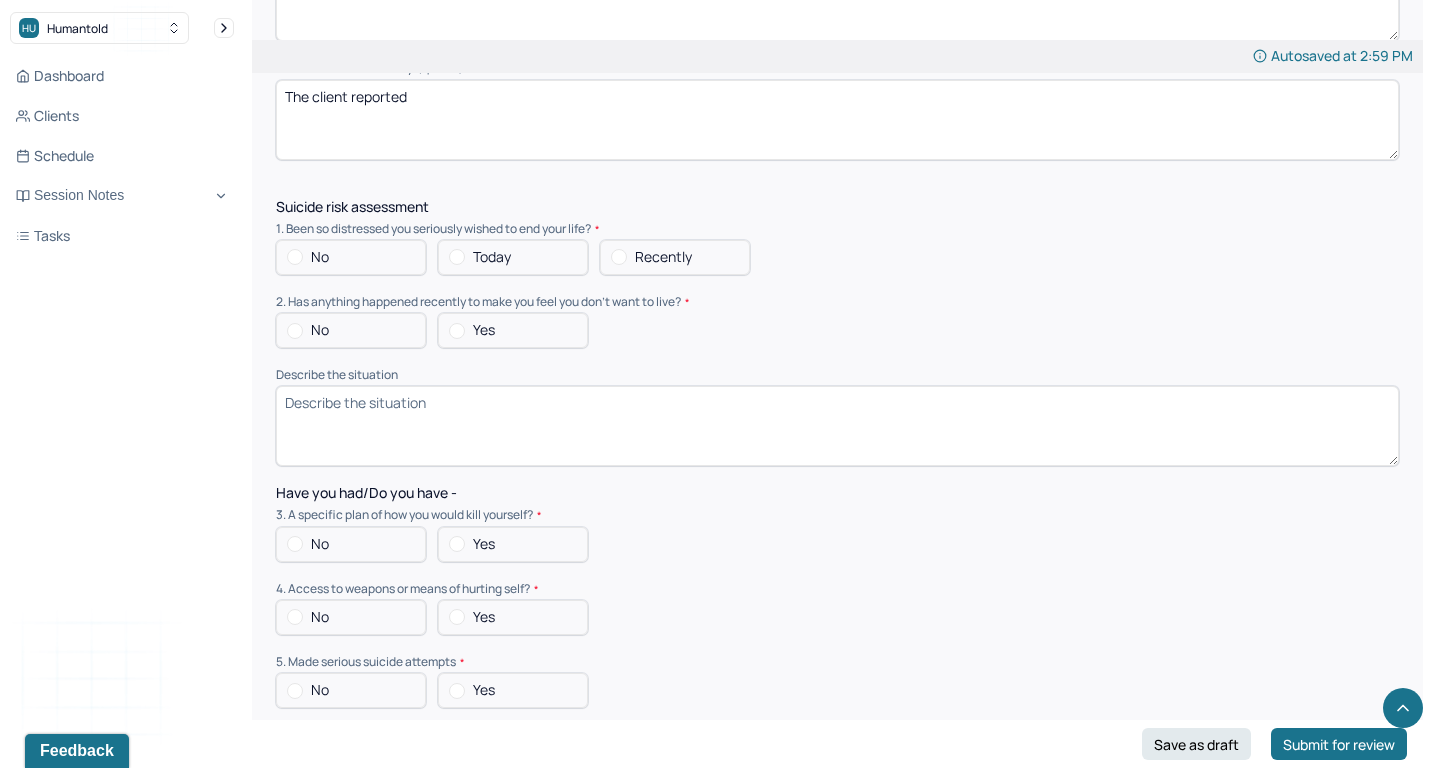 scroll, scrollTop: 5119, scrollLeft: 0, axis: vertical 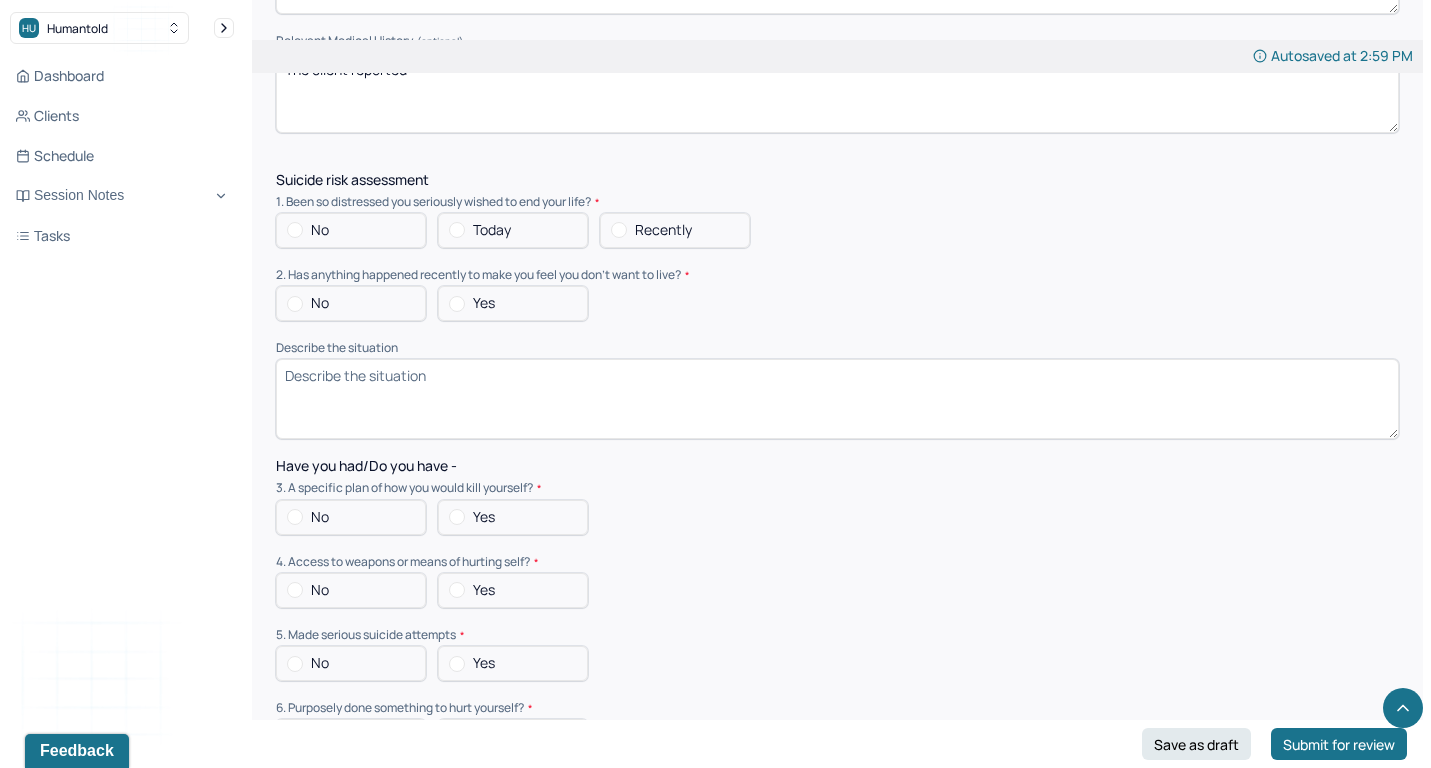 click on "No" at bounding box center (351, 230) 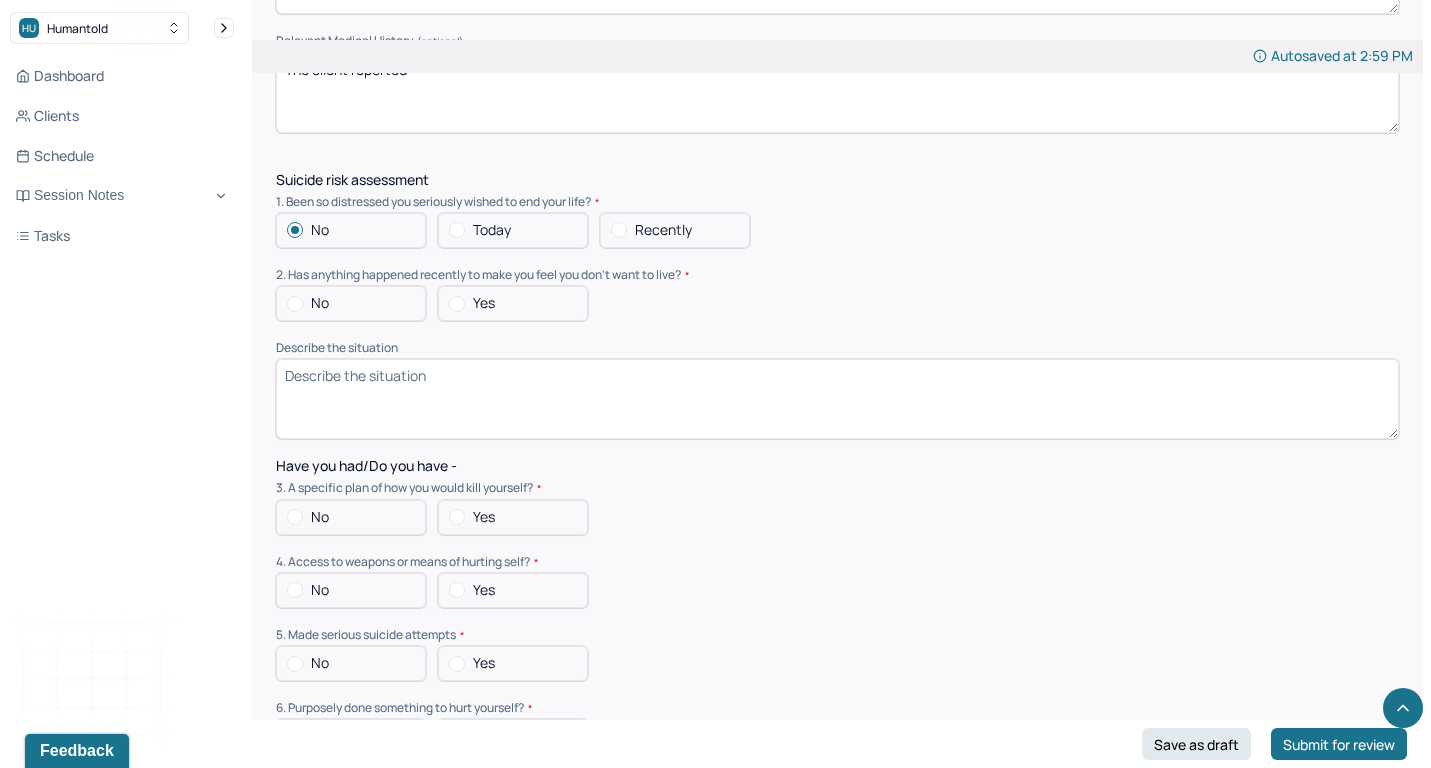 click on "Yes" at bounding box center (513, 303) 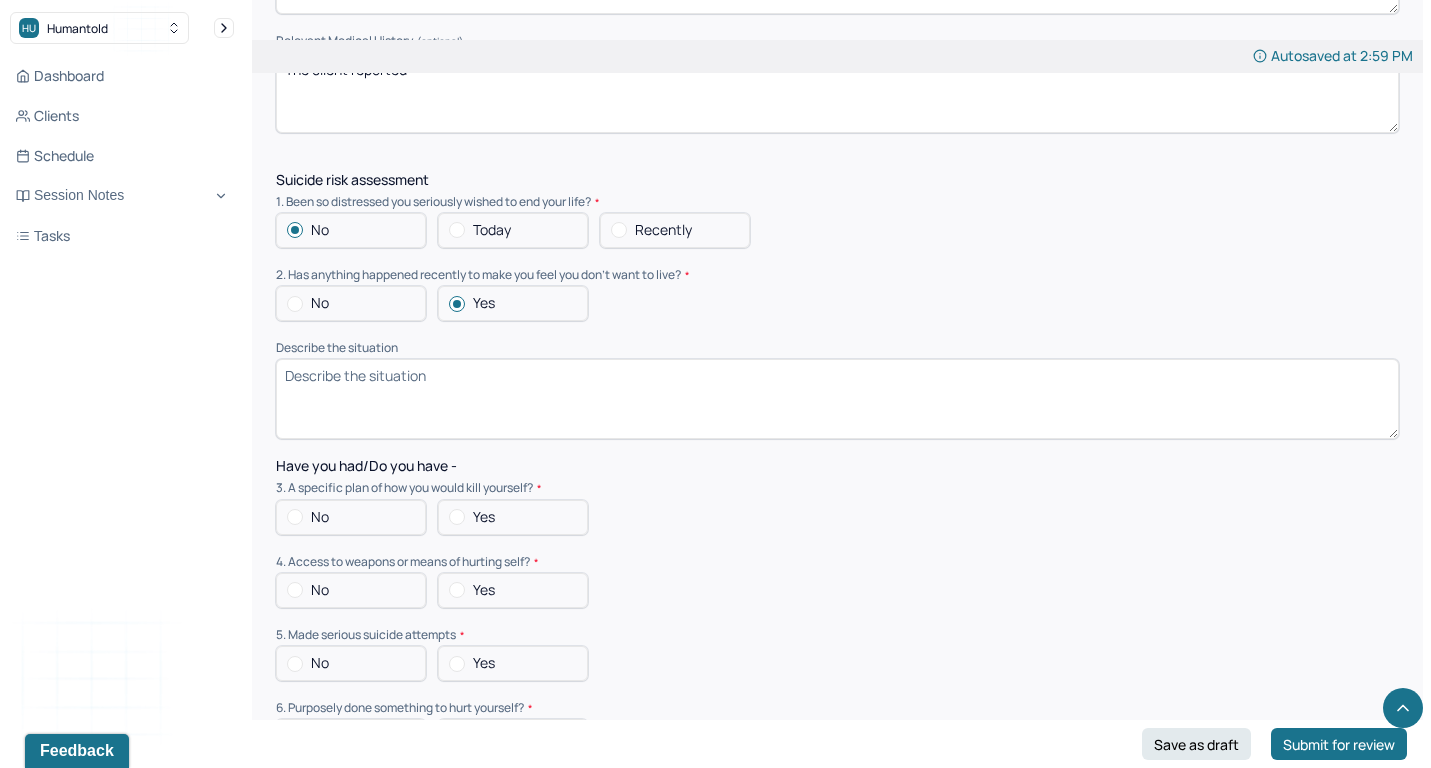 click on "Describe the situation" at bounding box center (837, 399) 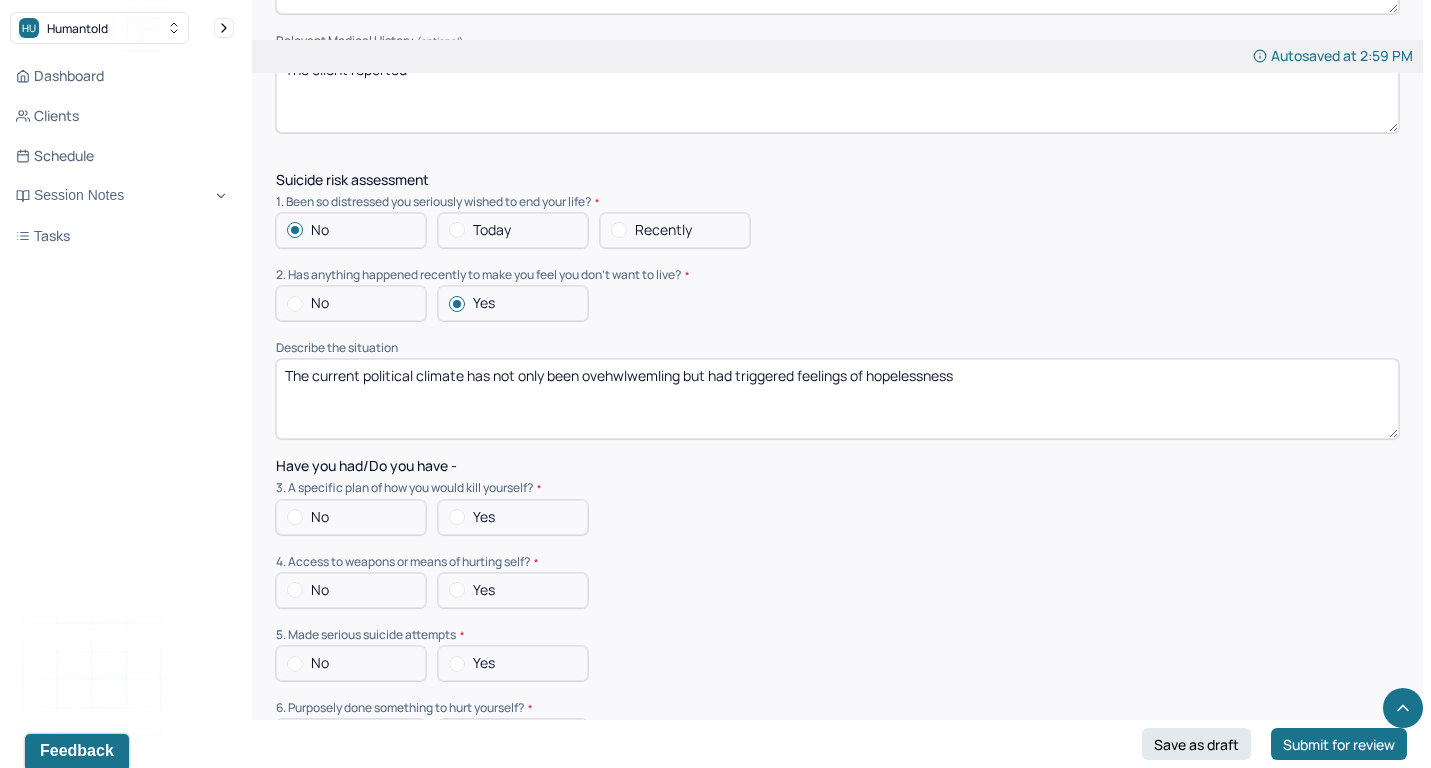 click on "The current political climate has" at bounding box center (837, 399) 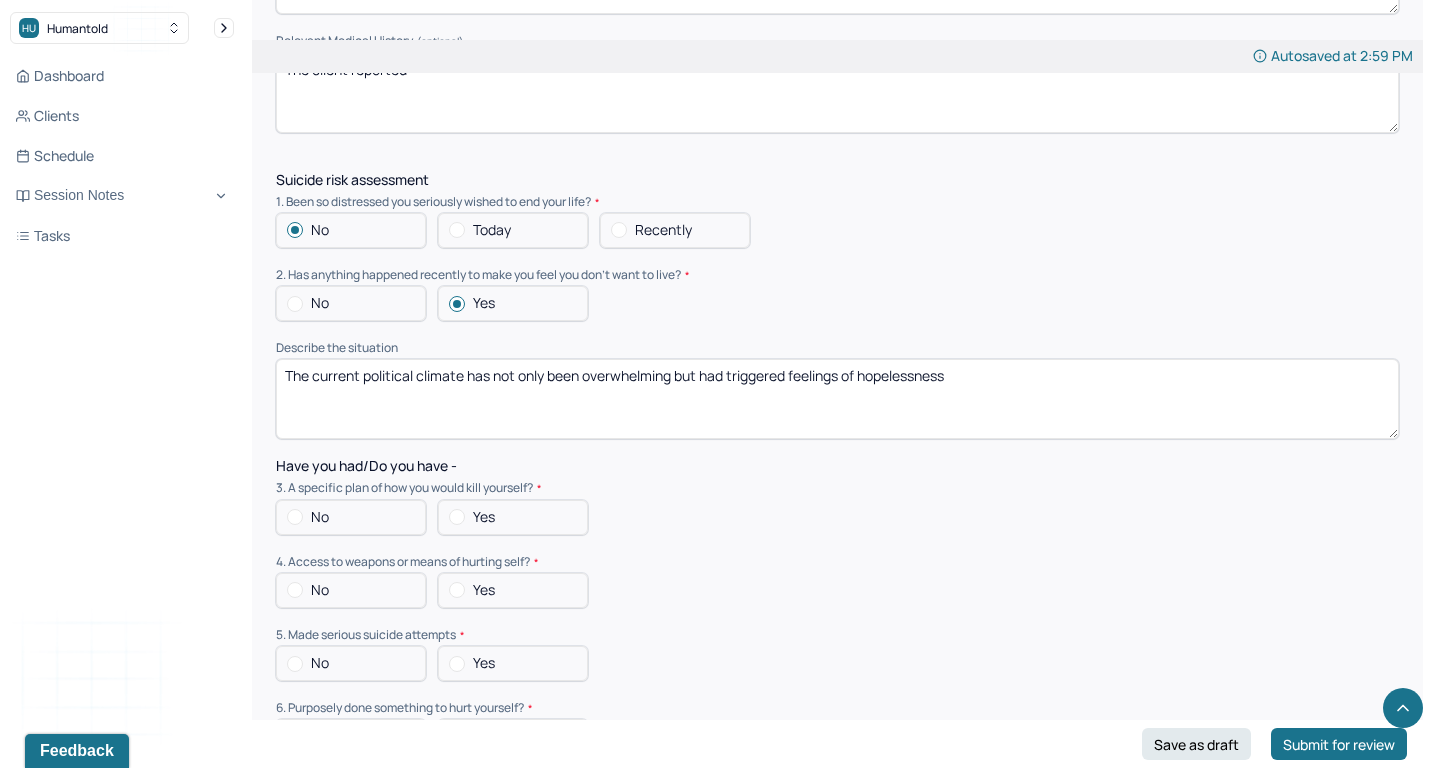 drag, startPoint x: 698, startPoint y: 328, endPoint x: 890, endPoint y: 335, distance: 192.12756 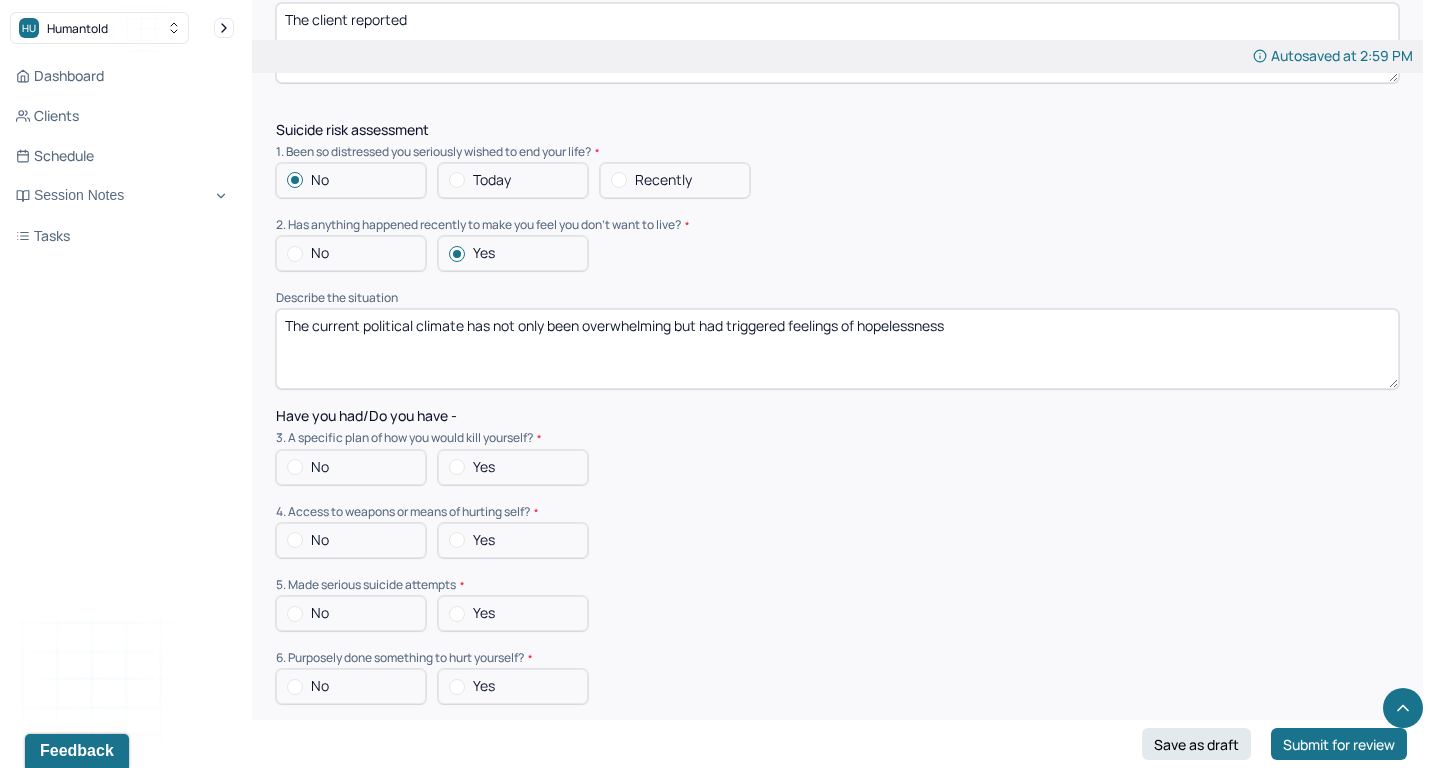scroll, scrollTop: 5196, scrollLeft: 0, axis: vertical 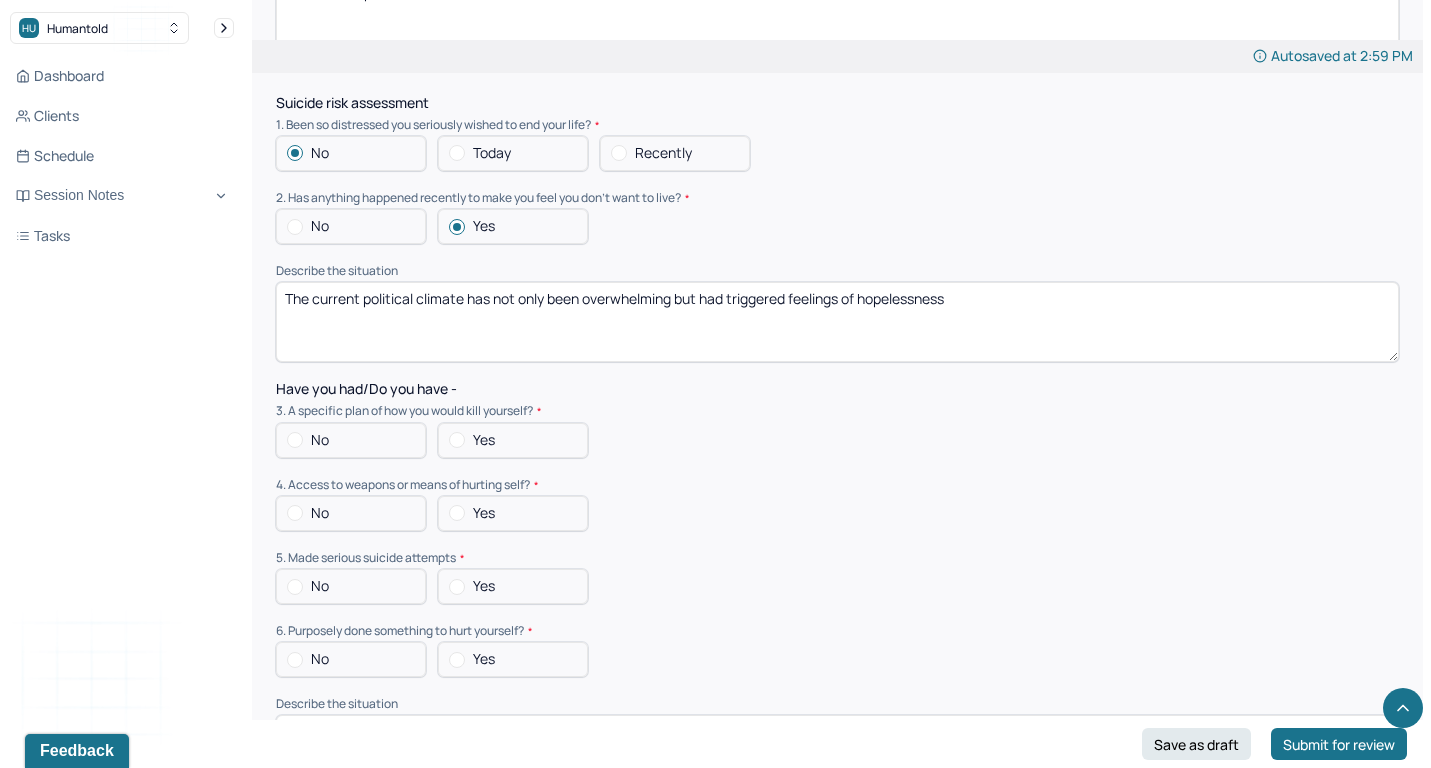 type on "The current political climate has not only been overwhelming but had triggered feelings of hopelessness" 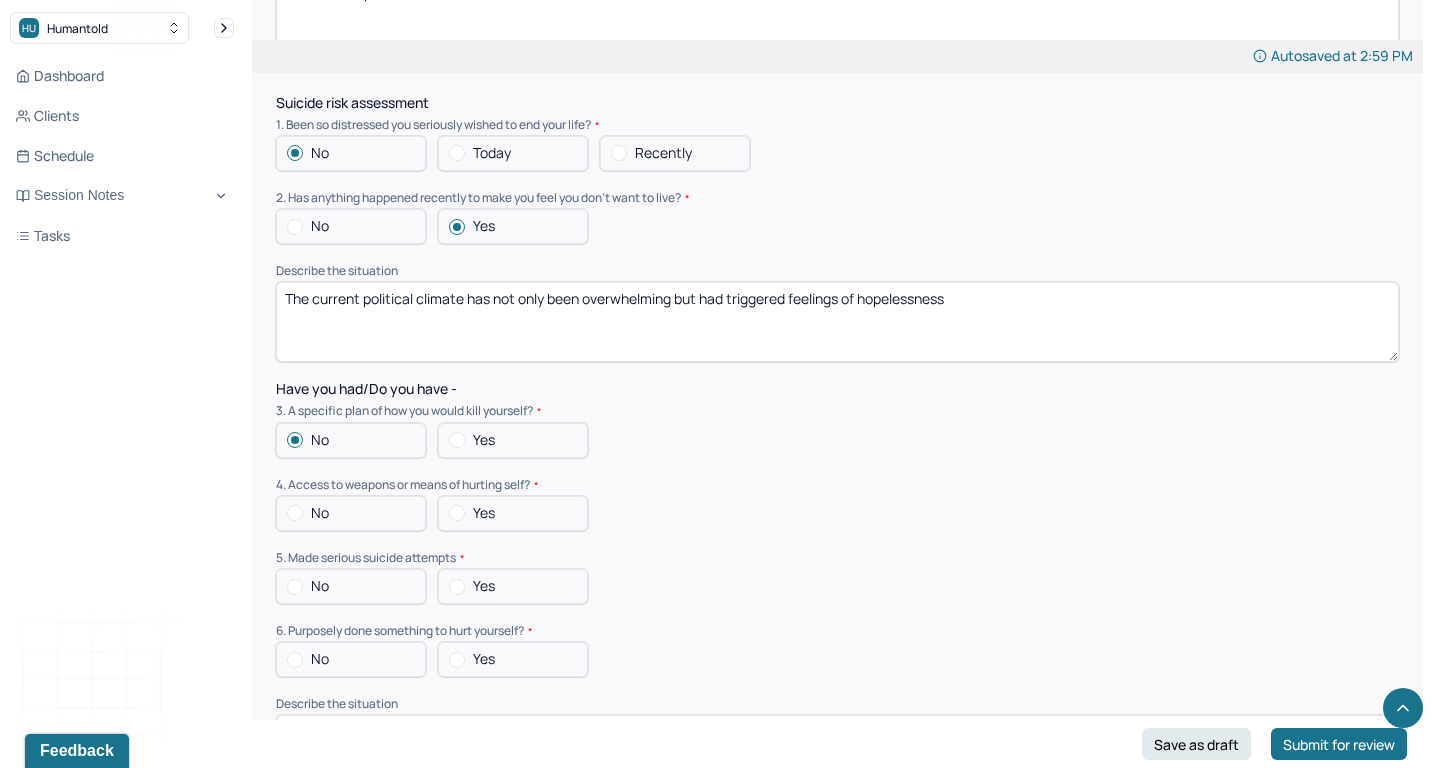 click on "No" at bounding box center [351, 513] 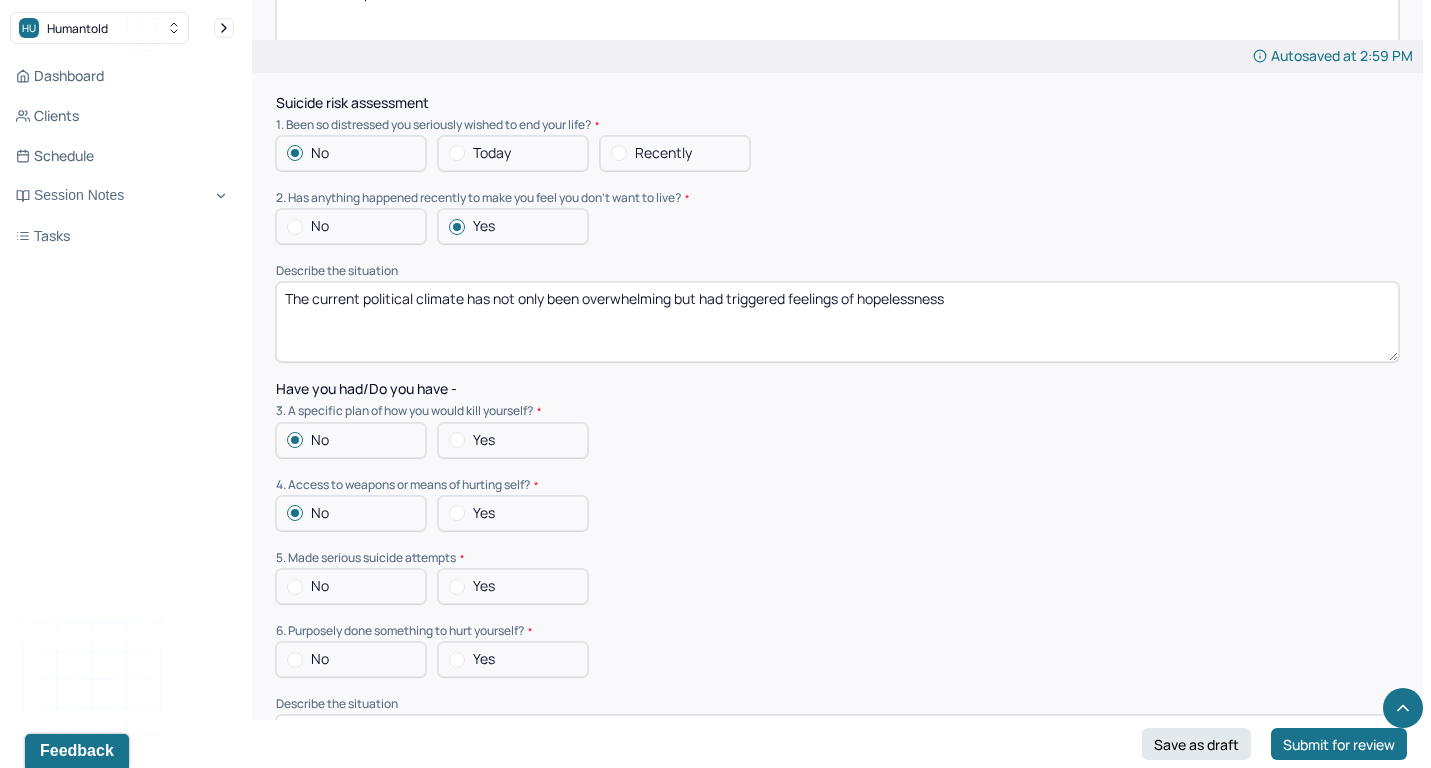 click on "Suicide risk assessment 1. Been so distressed you seriously wished to end your life? No Today Recently 2. Has anything happened recently to make you feel you don’t want to live? No Yes Describe the situation The current political climate has not only been overwhelming but had triggered feelings of hopelessness  Have you had/Do you have - 3. A specific plan of how you would kill yourself? No Yes 4. Access to weapons or means of hurting self? No Yes 5. Made serious suicide attempts No Yes 6. Purposely done something to hurt yourself? No Yes Describe the situation 7. Heard voices telling you to hurt yourself? No Yes 8. Had relatives who attempted or commited sucide? No Yes 9. Had thoughts of killing or seriously hurting someone? No Yes 10. Heard voices telling you to hurt others? No Yes 11. Hurt someone or destroyed property on purpose? No Yes 12. Slapped, kicked, punched someone with intent to harm? No Yes 13. Been arrested or detained for violent behavior? No Yes 14. Been to jail for any reason? No Yes No No" at bounding box center [837, 812] 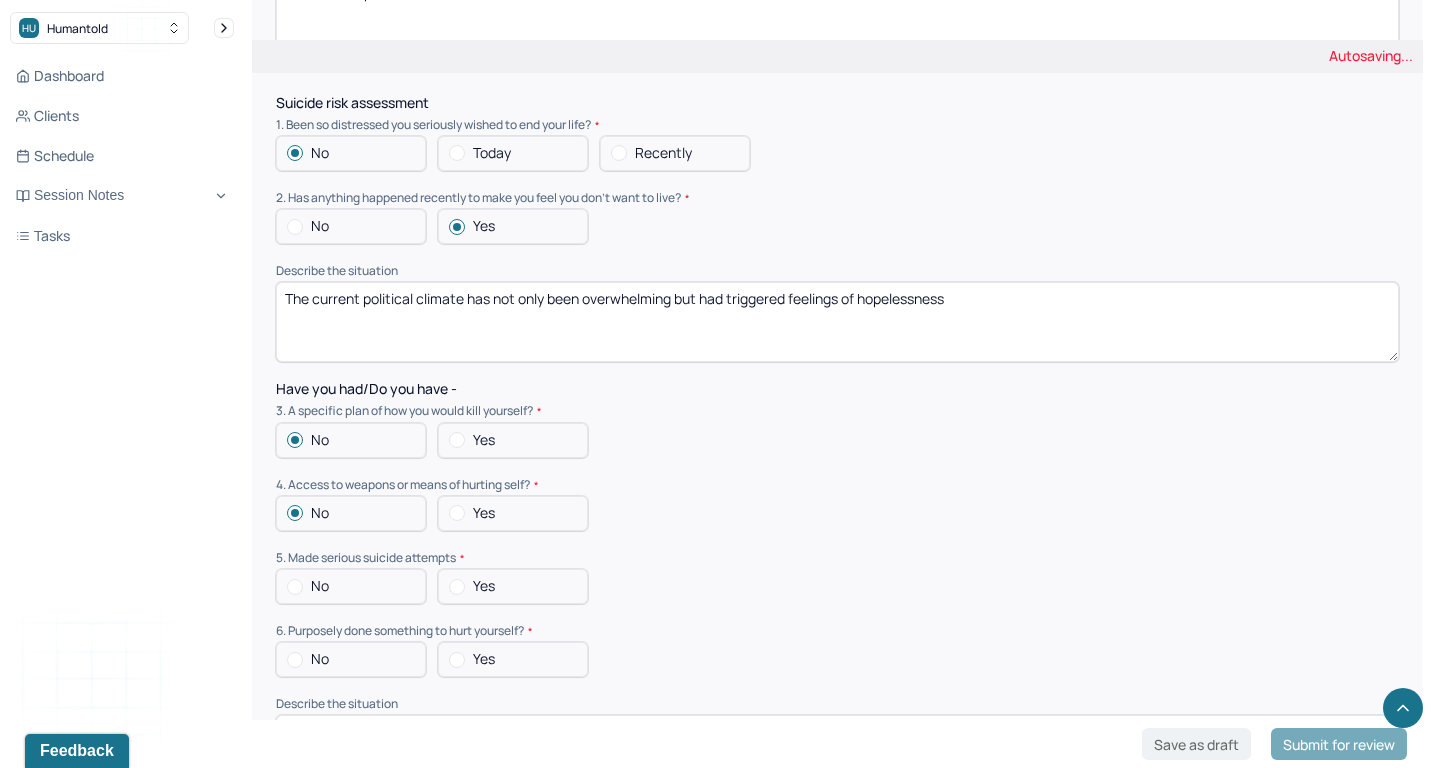 click on "No" at bounding box center [351, 659] 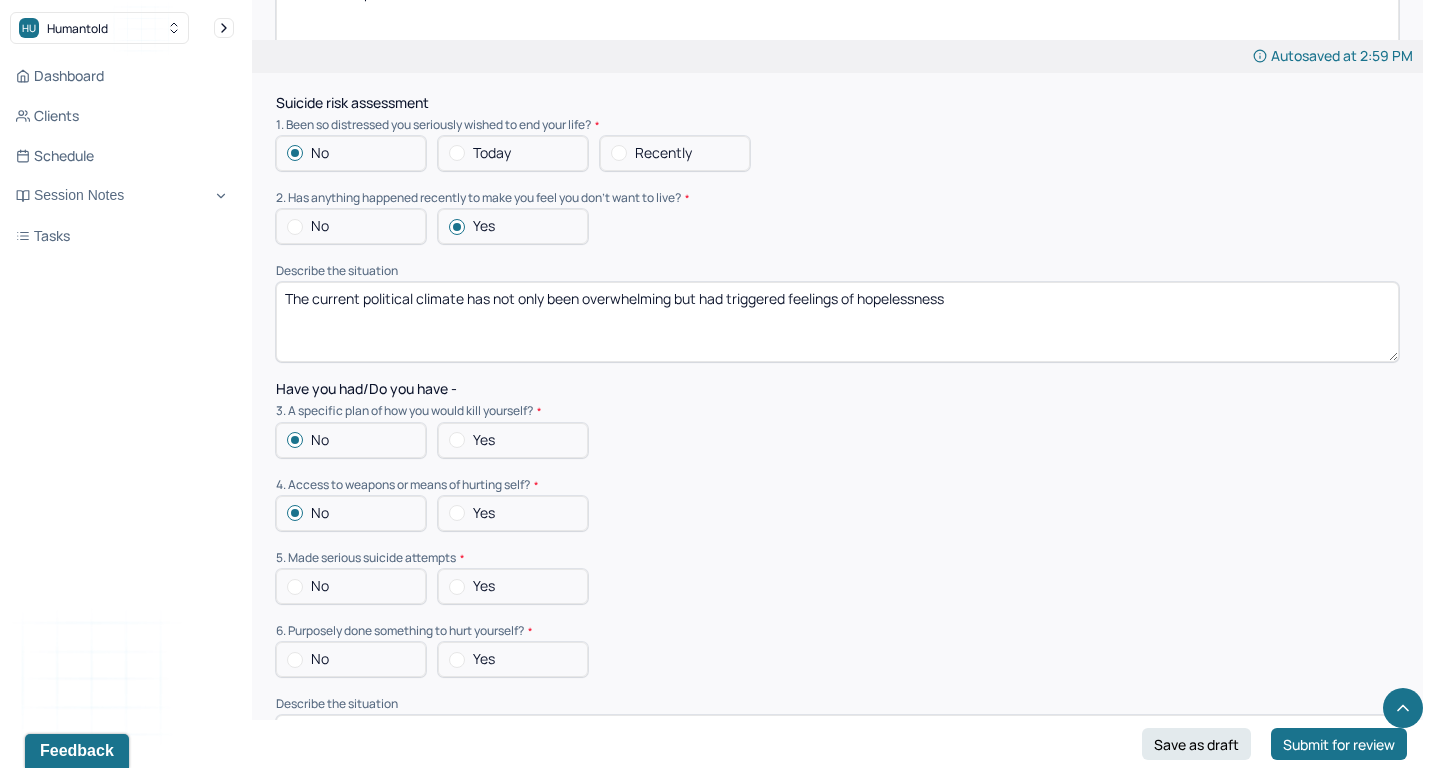 click on "No" at bounding box center (351, 659) 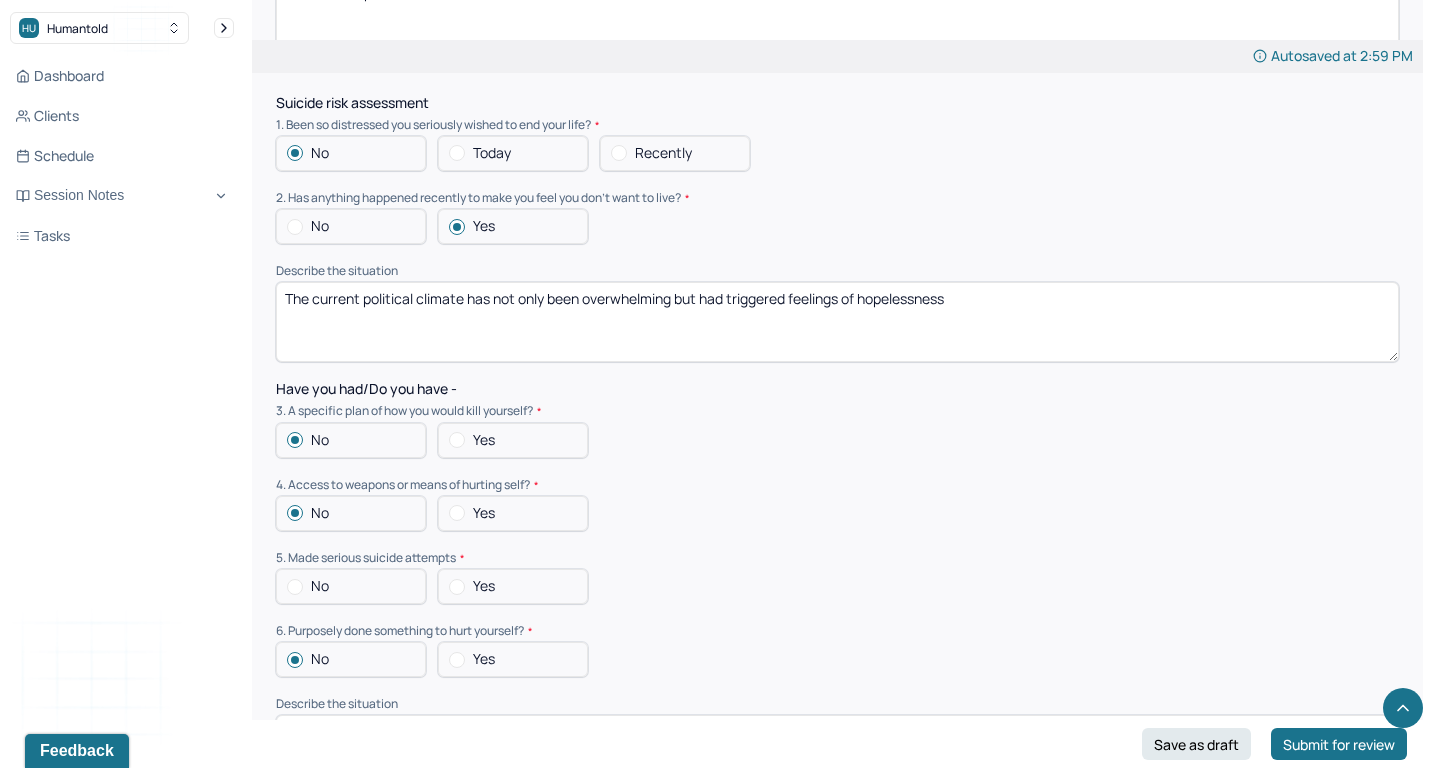 click on "No" at bounding box center [351, 586] 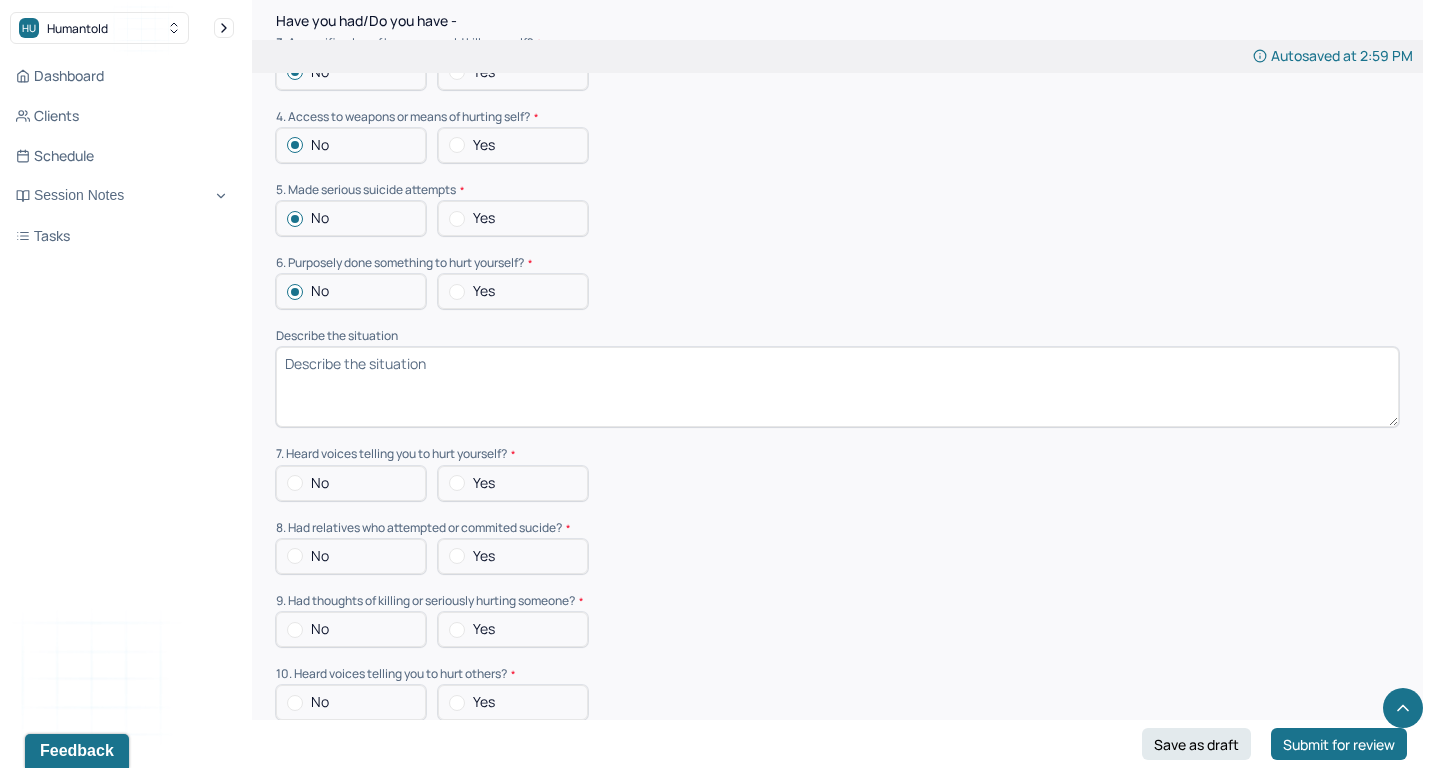 scroll, scrollTop: 5575, scrollLeft: 0, axis: vertical 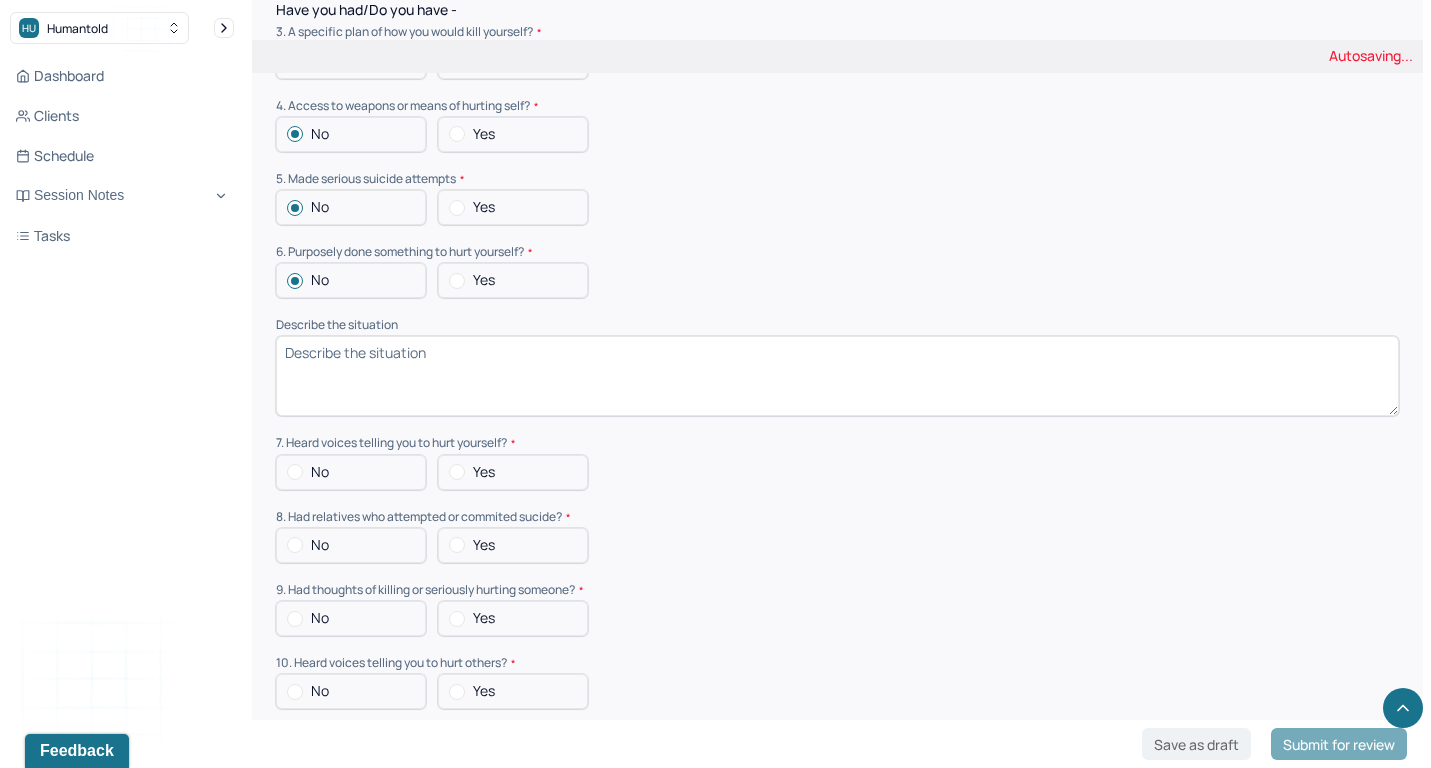 click on "No" at bounding box center [351, 472] 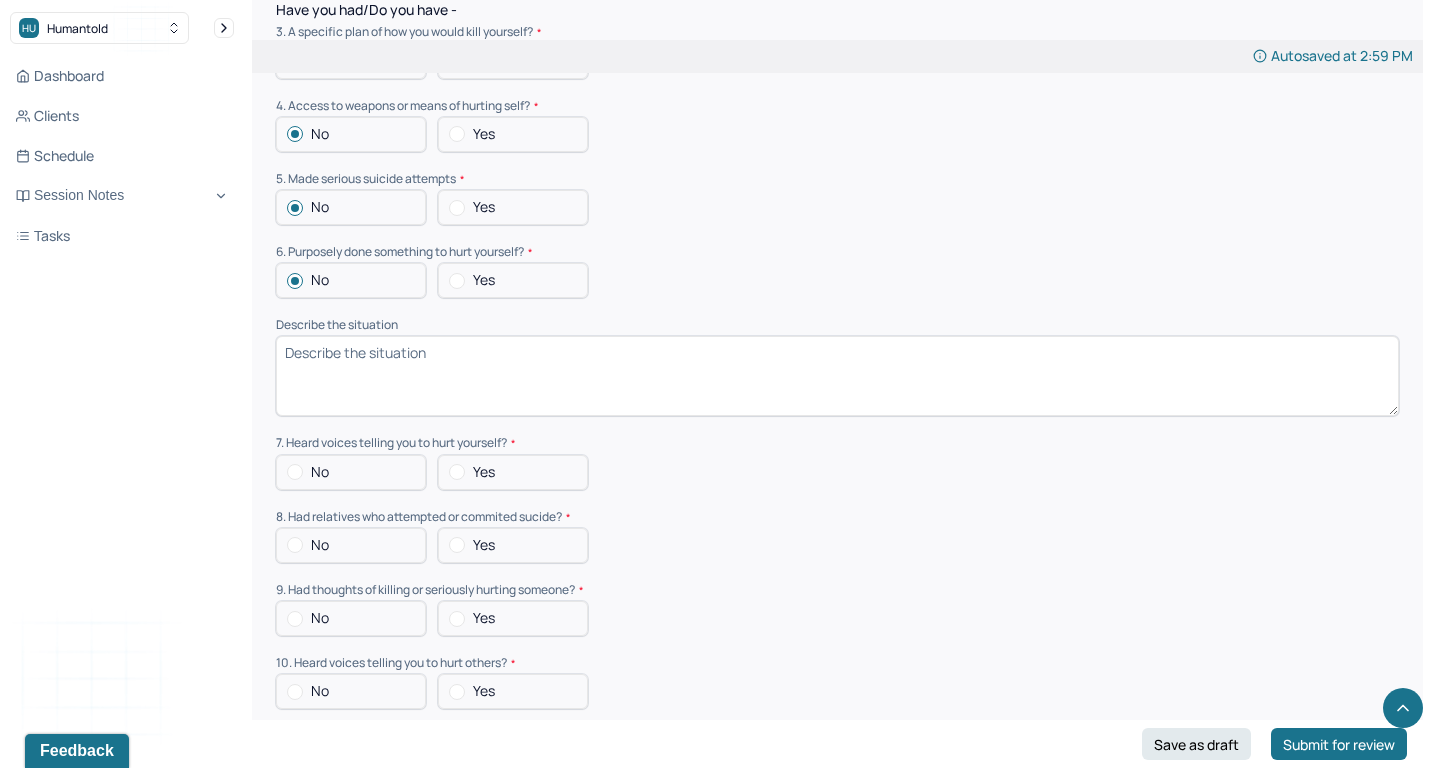 click on "No" at bounding box center (351, 472) 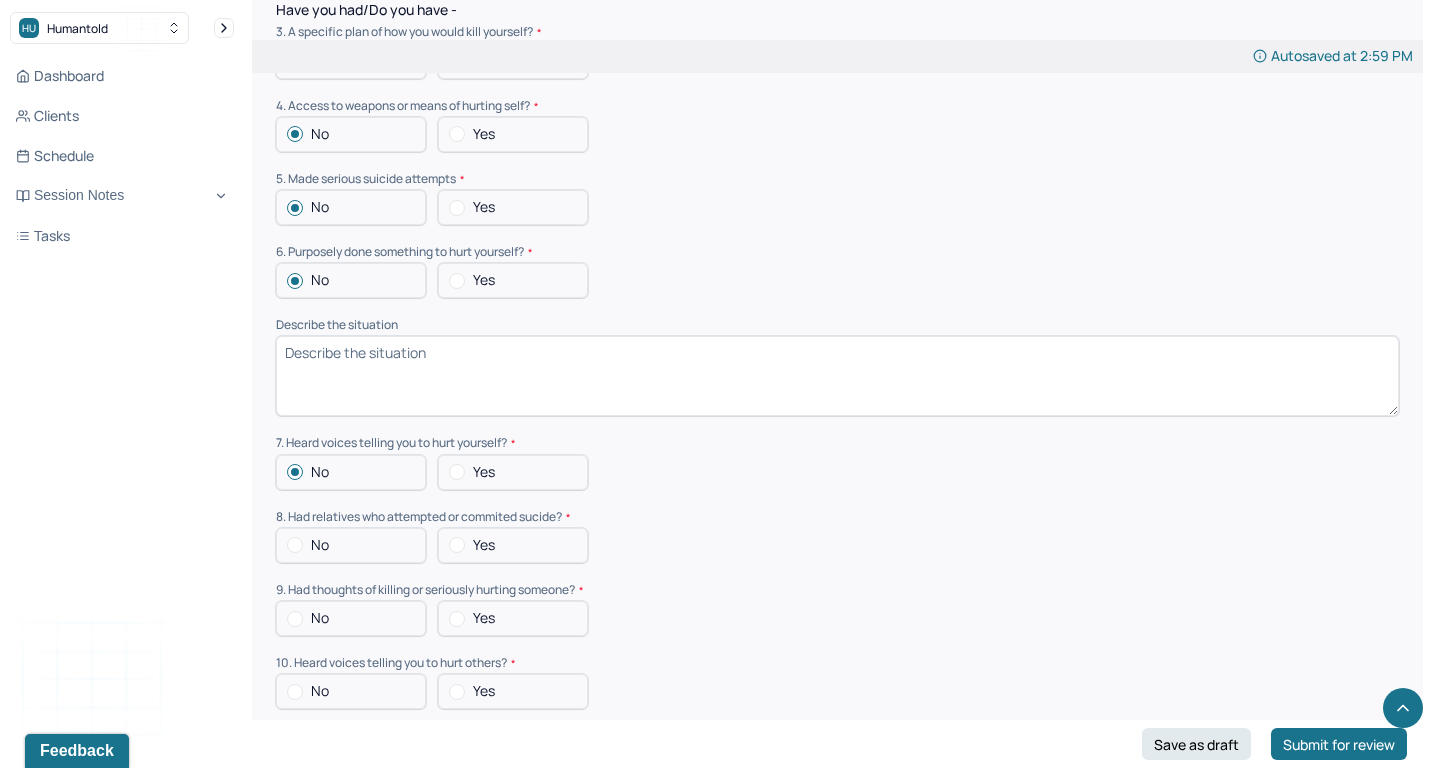 click on "No" at bounding box center [351, 545] 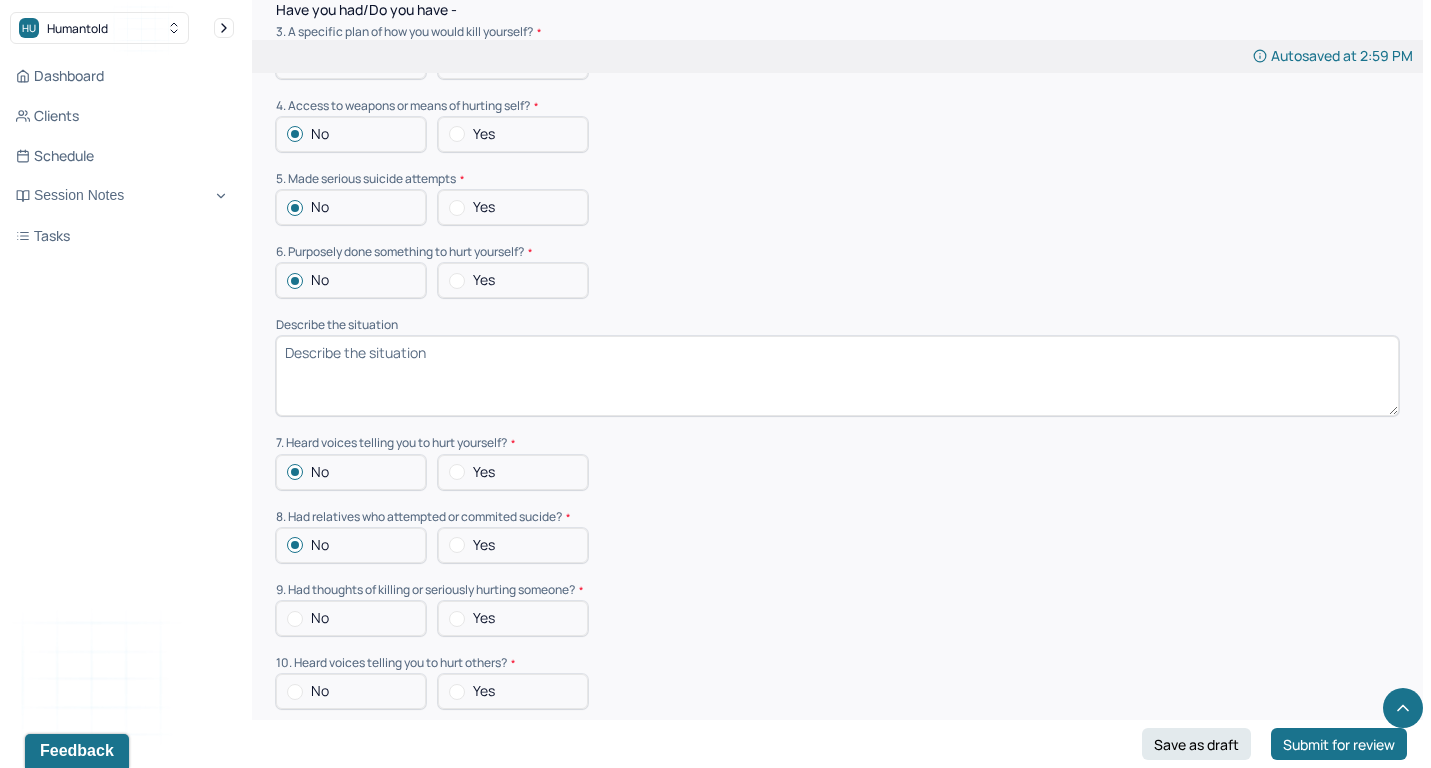 click at bounding box center [295, 619] 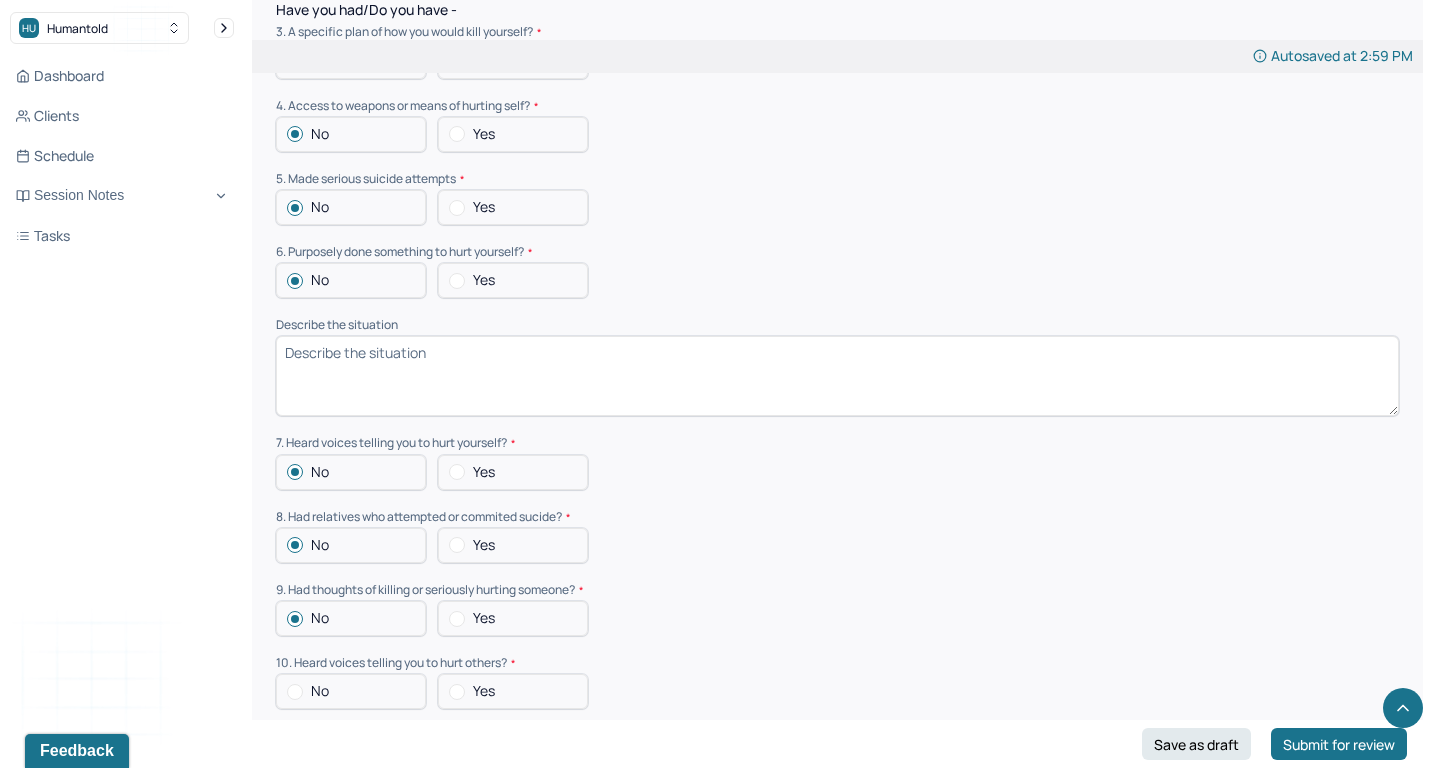 click at bounding box center (295, 692) 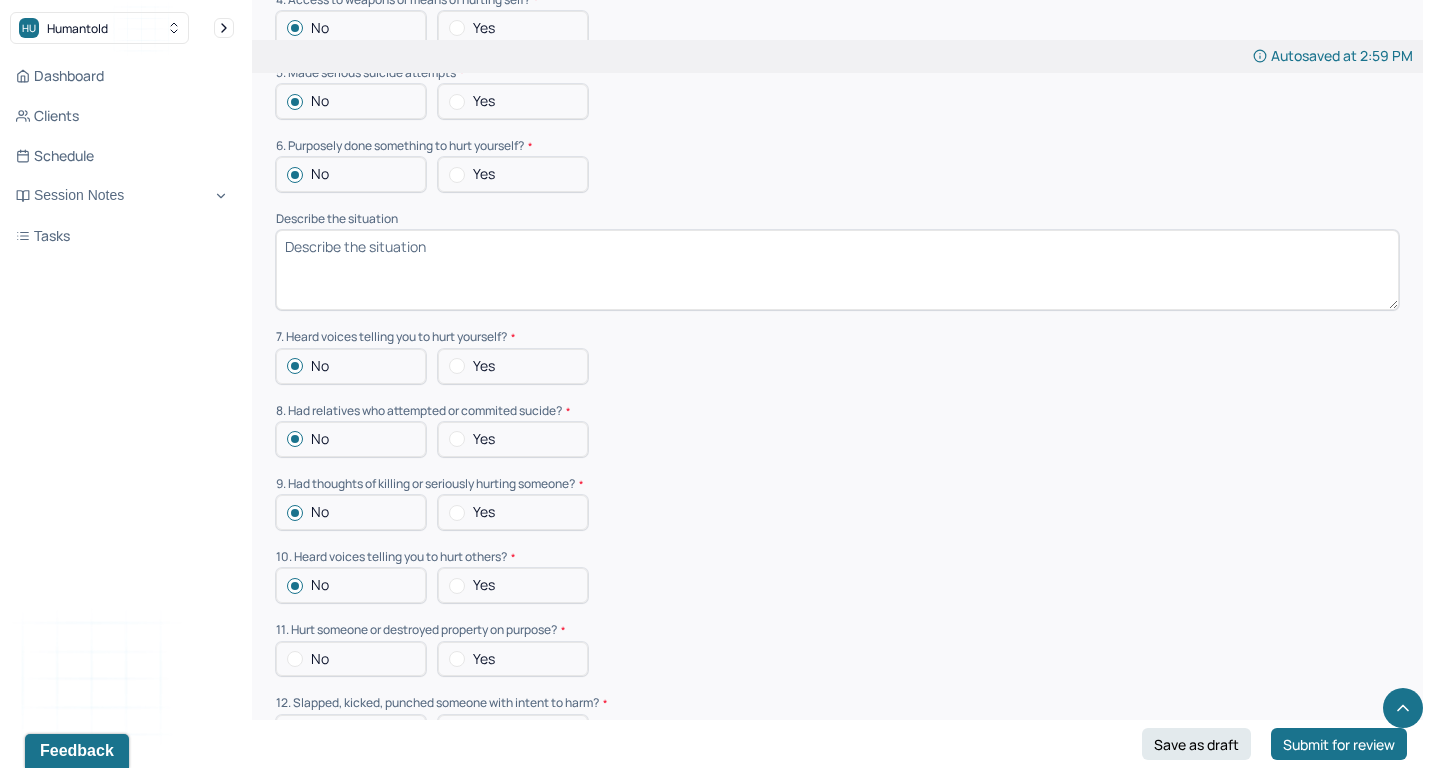 scroll, scrollTop: 5719, scrollLeft: 0, axis: vertical 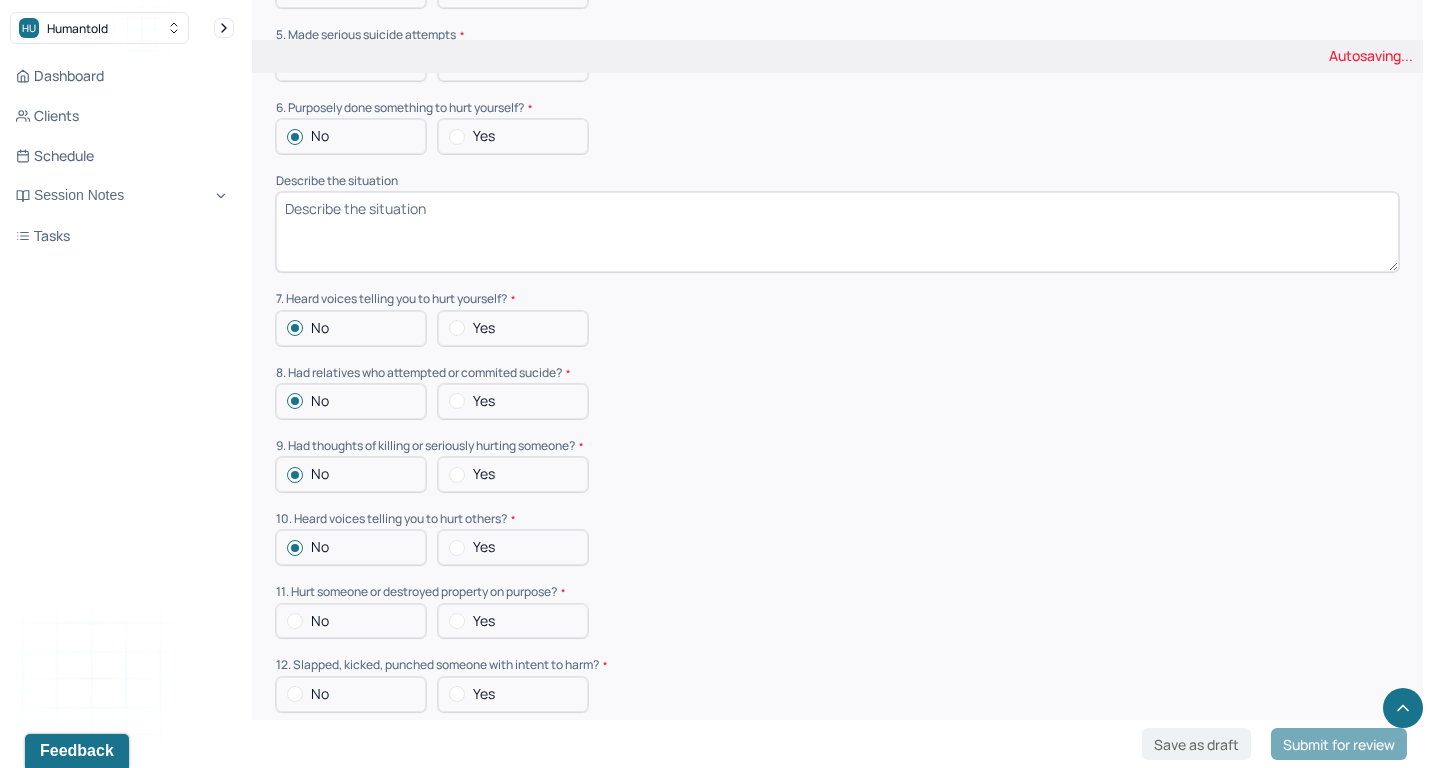click on "No" at bounding box center (351, 621) 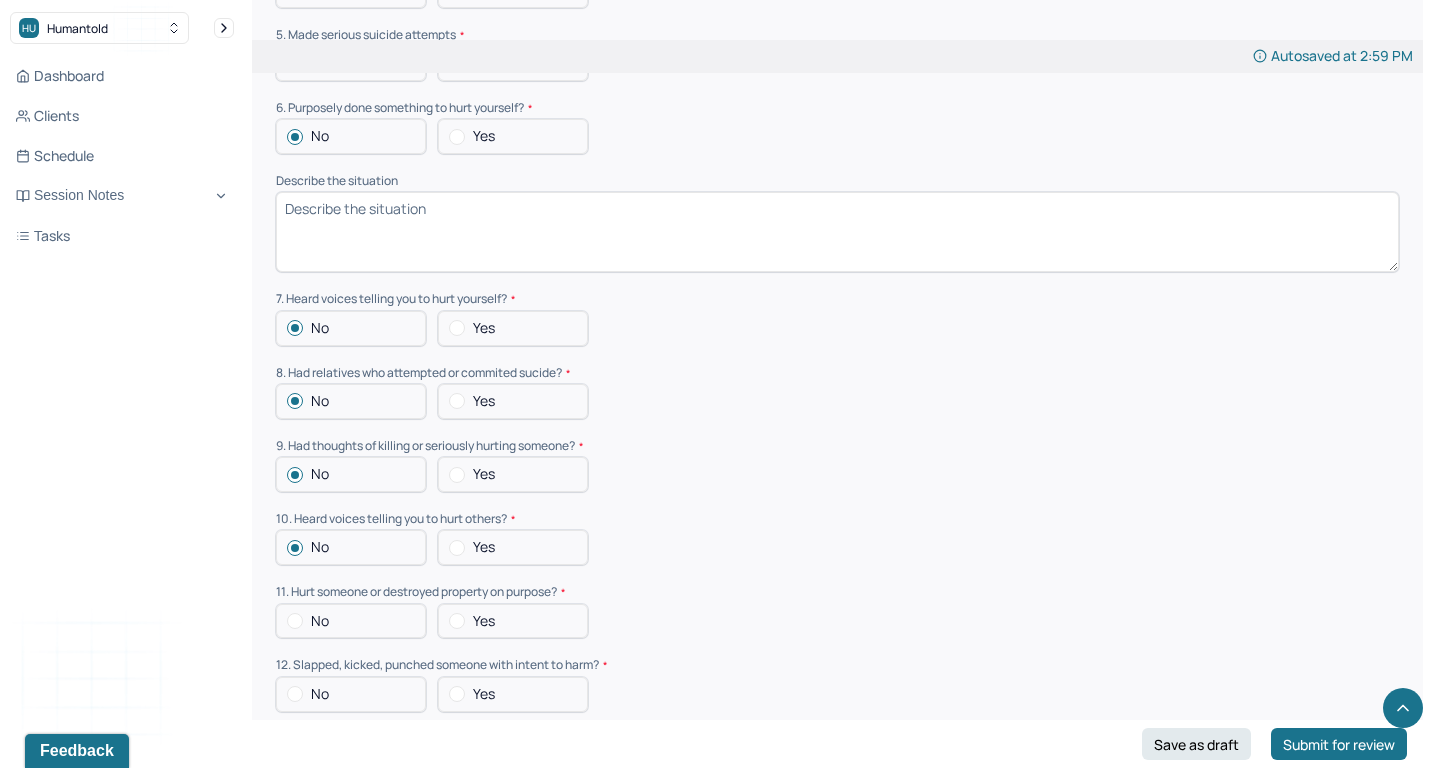 click on "No" at bounding box center [351, 621] 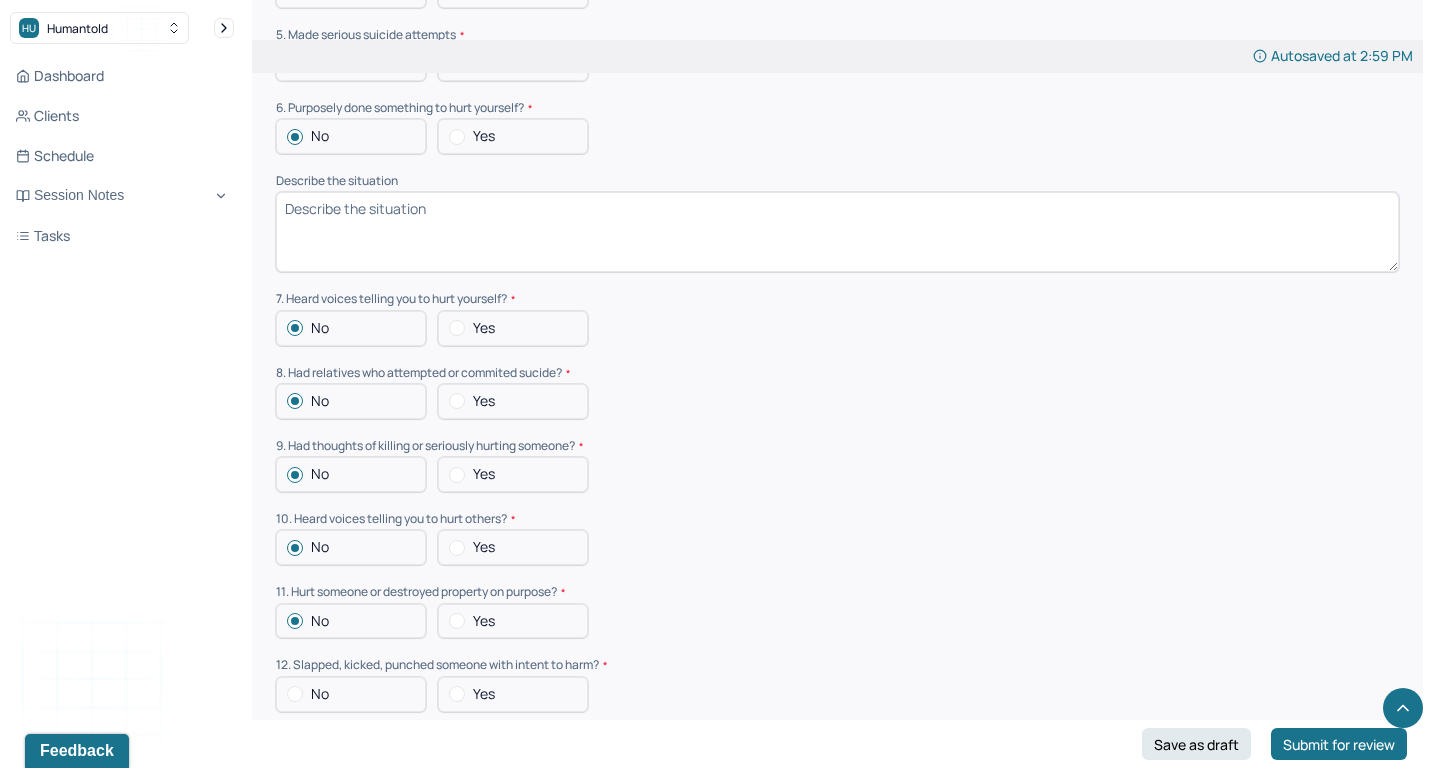 click on "No" at bounding box center [351, 694] 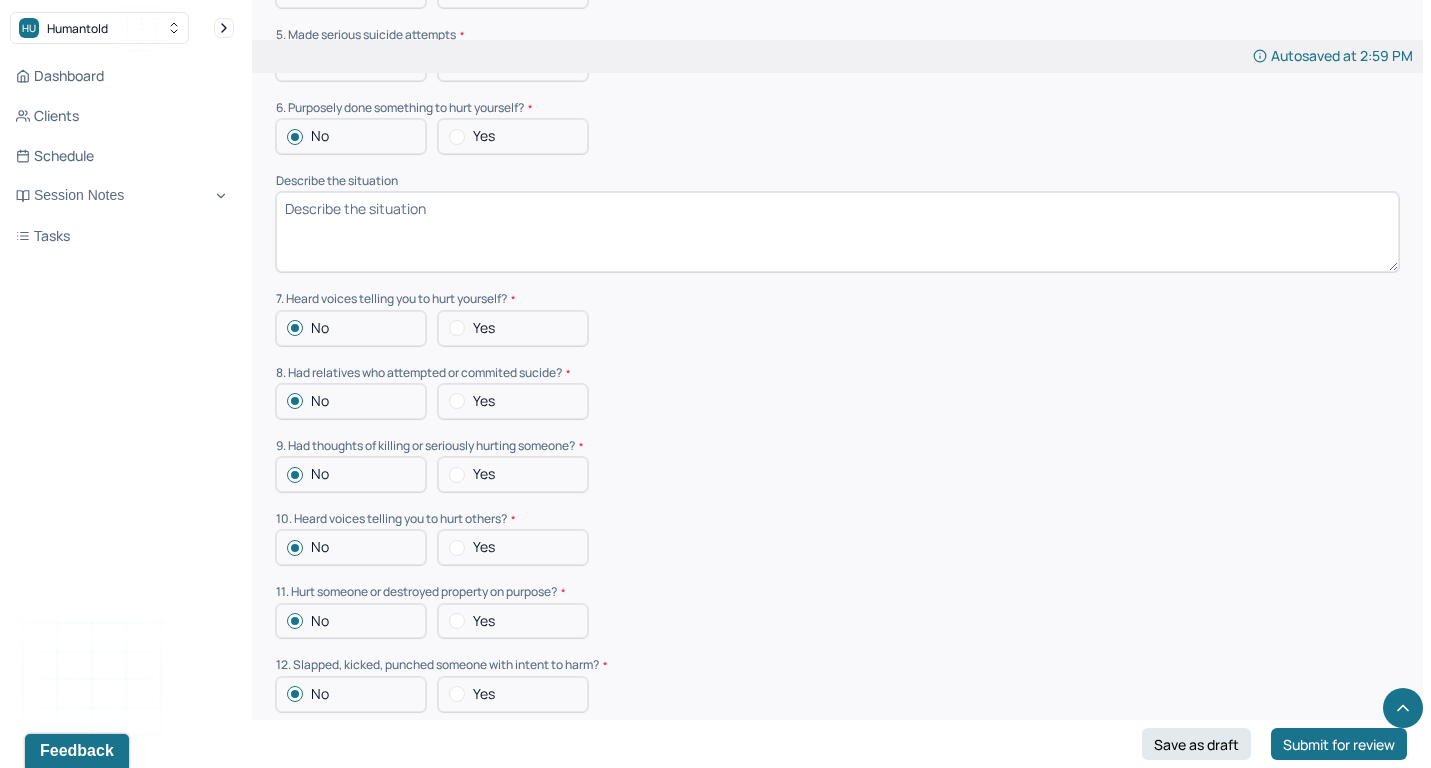 click on "No" at bounding box center (320, 767) 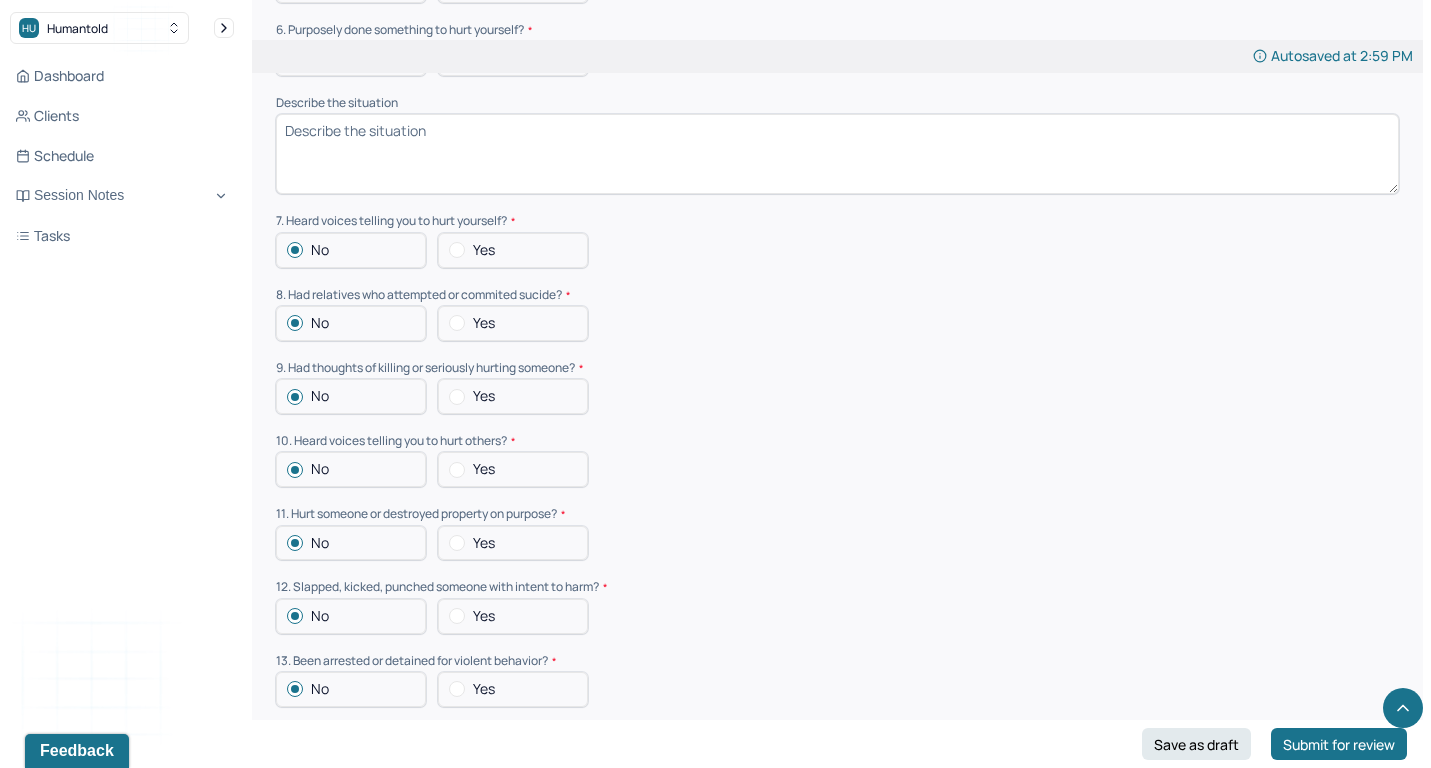 scroll, scrollTop: 5963, scrollLeft: 0, axis: vertical 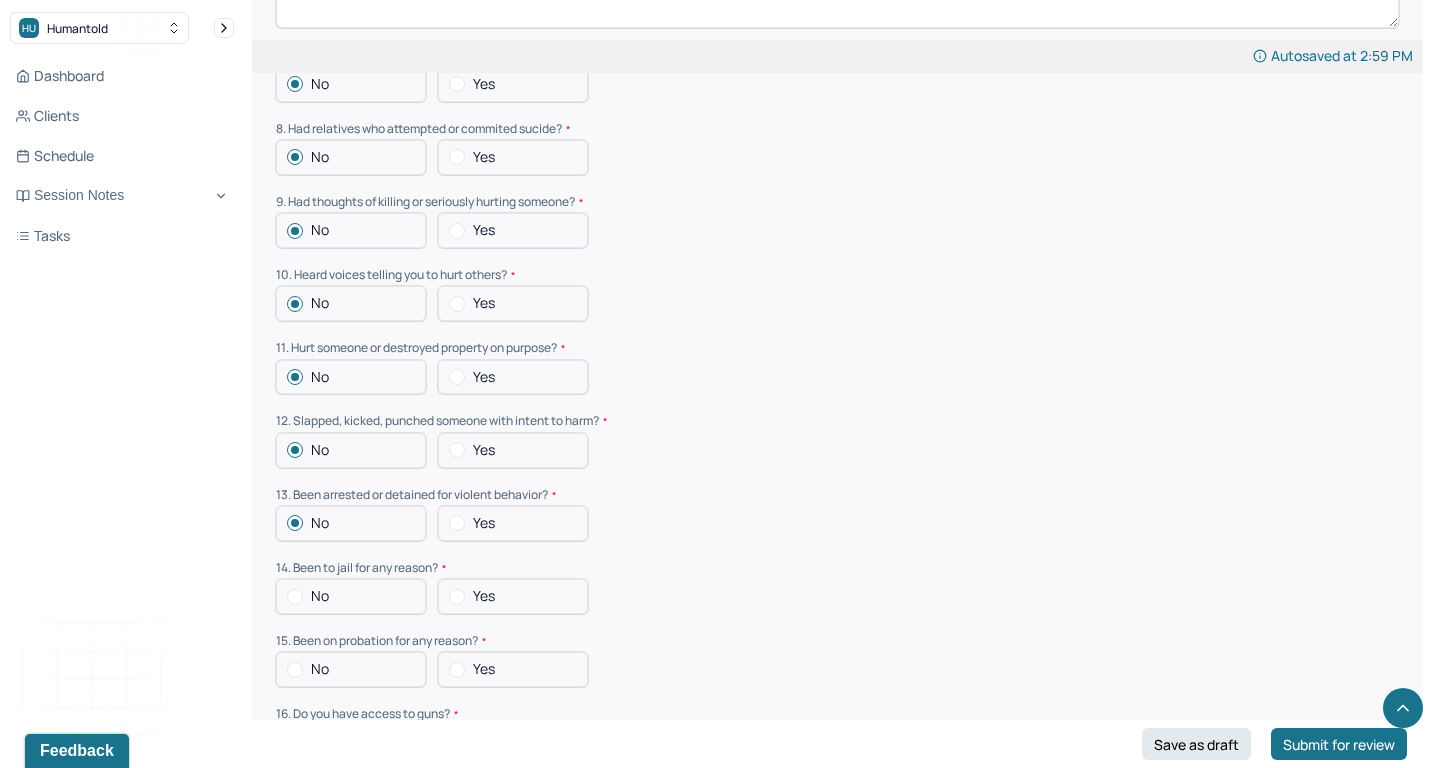 click on "No" at bounding box center [351, 596] 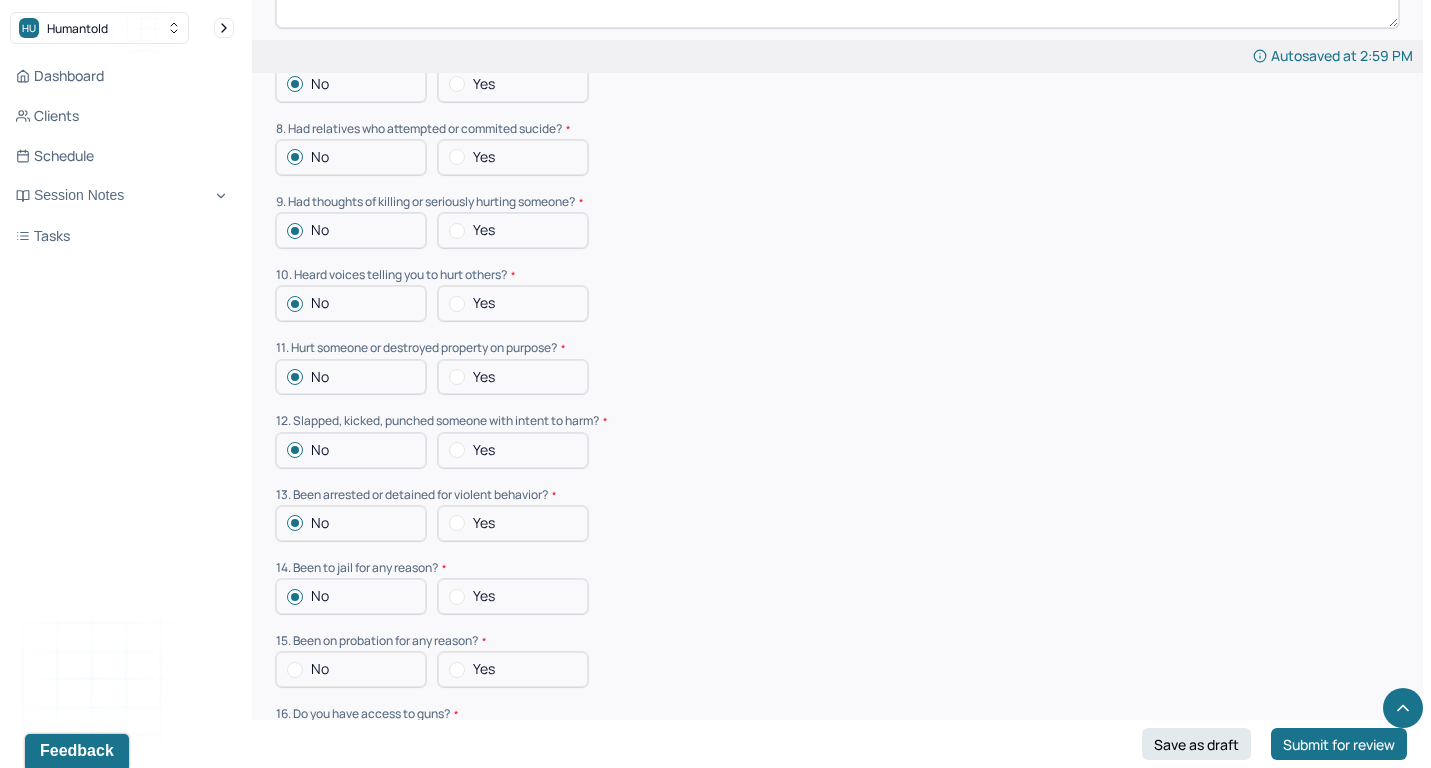click on "No" at bounding box center (351, 669) 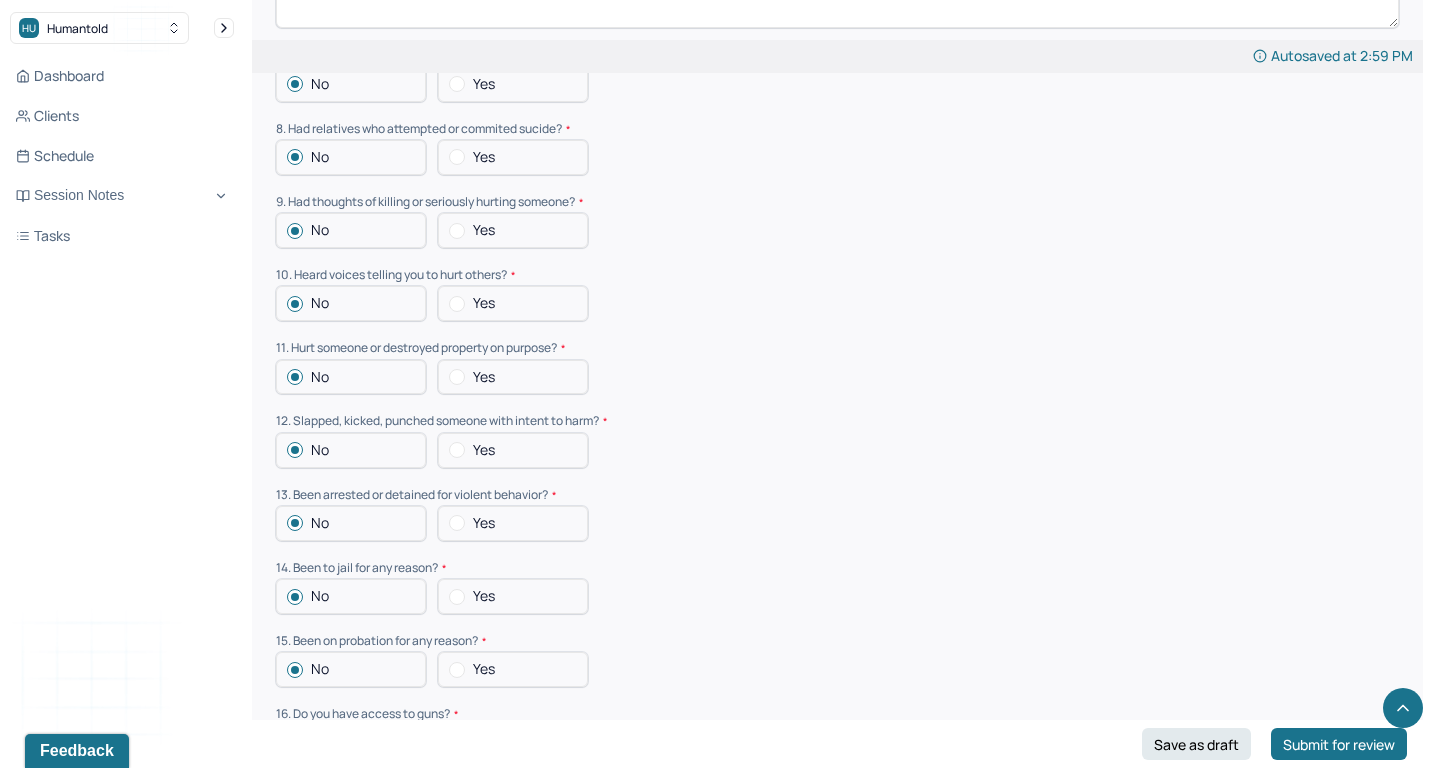 click on "No" at bounding box center [351, 743] 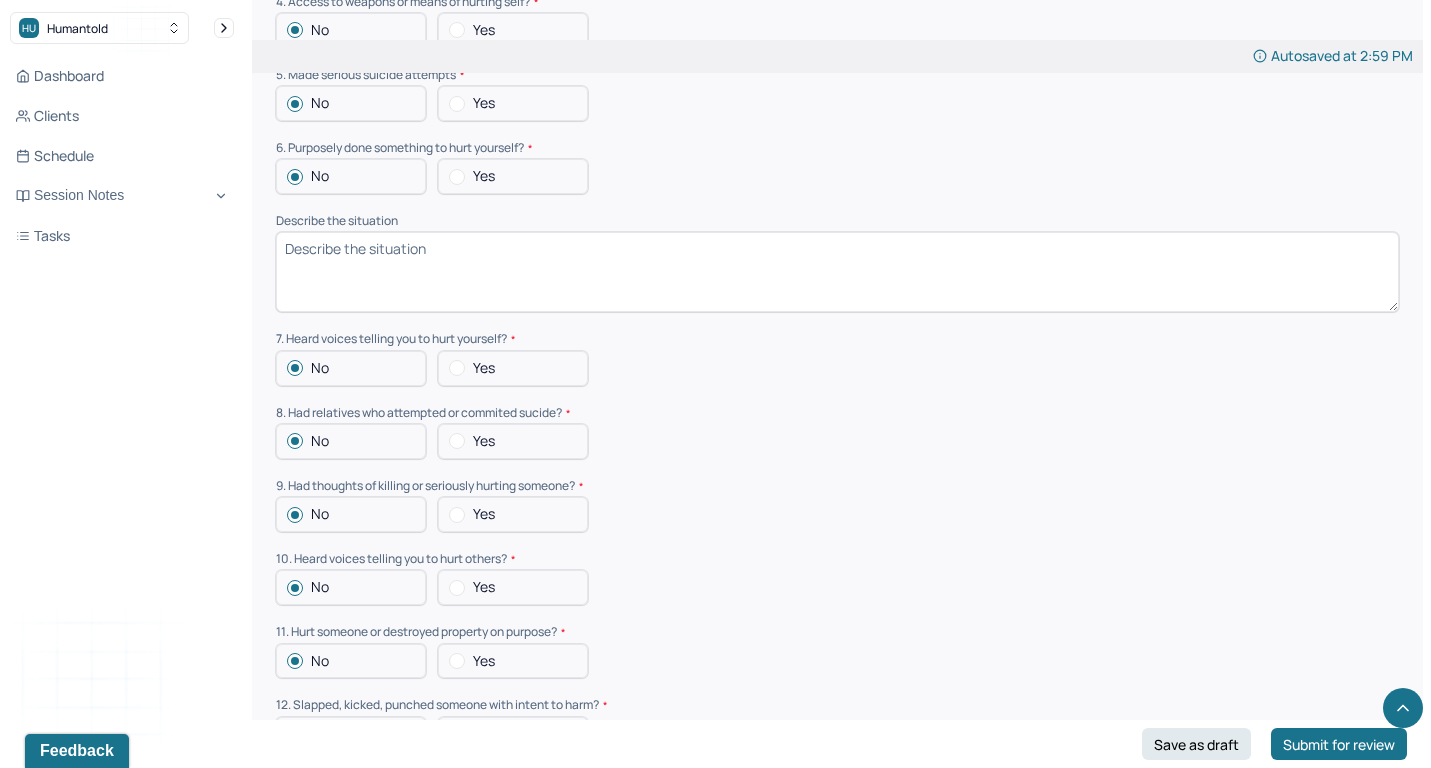 scroll, scrollTop: 5668, scrollLeft: 0, axis: vertical 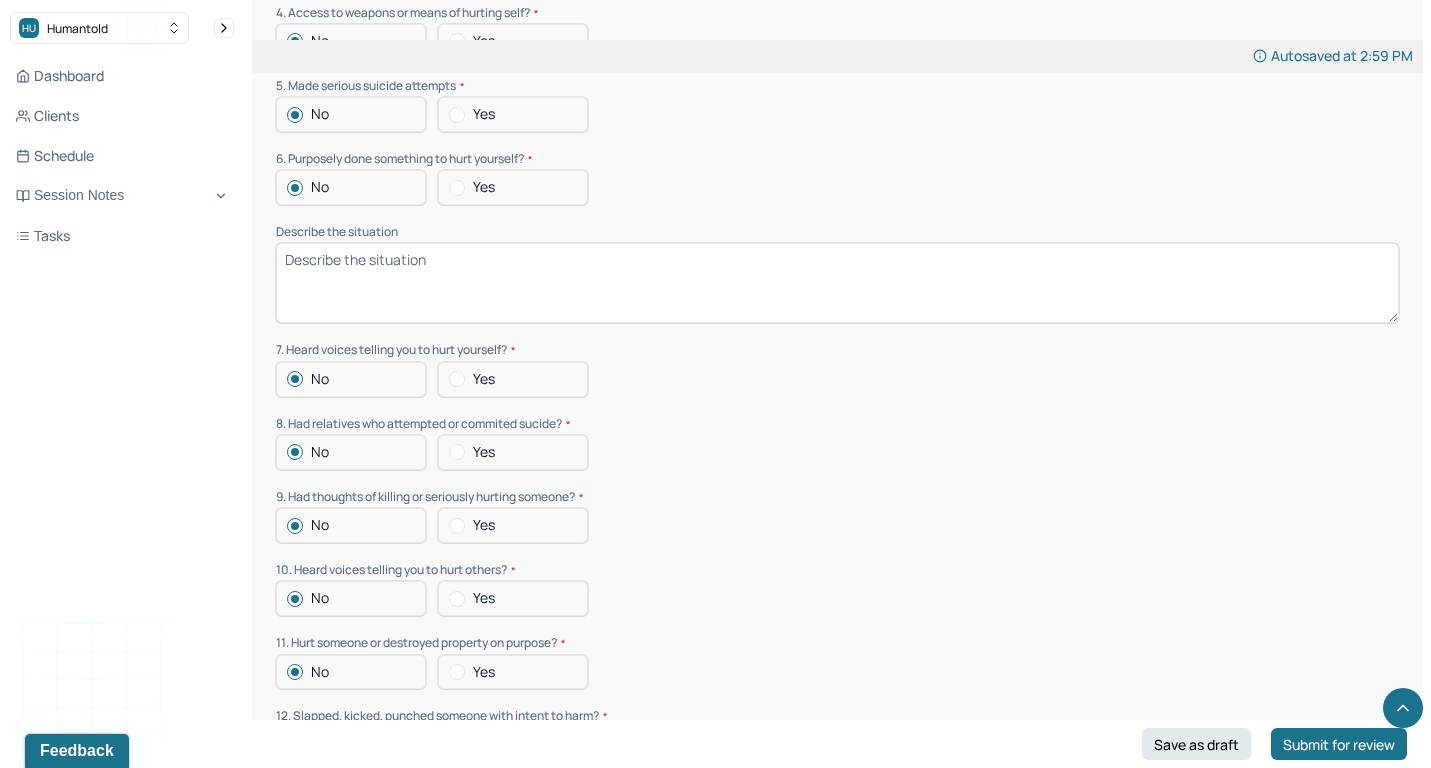 click on "Yes" at bounding box center [484, 452] 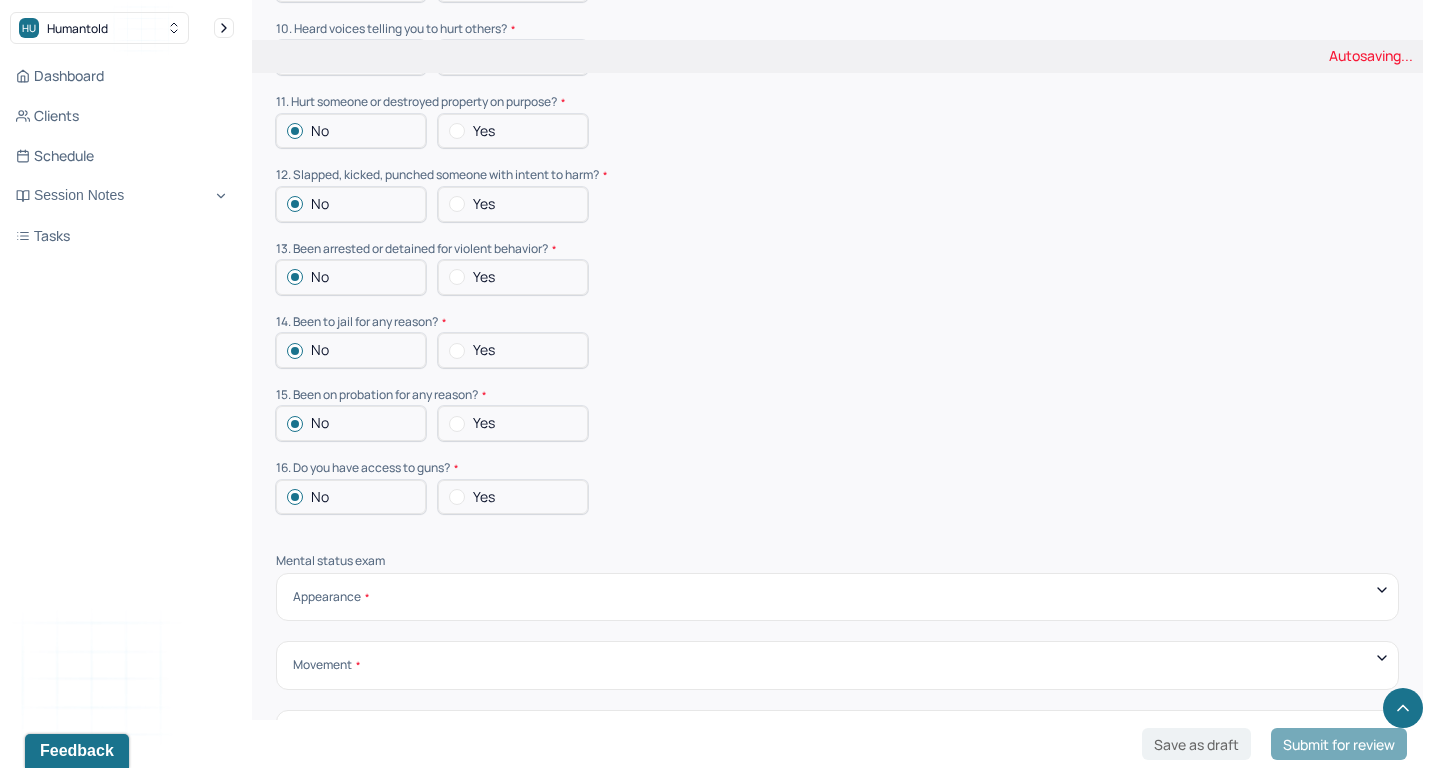 scroll, scrollTop: 6302, scrollLeft: 0, axis: vertical 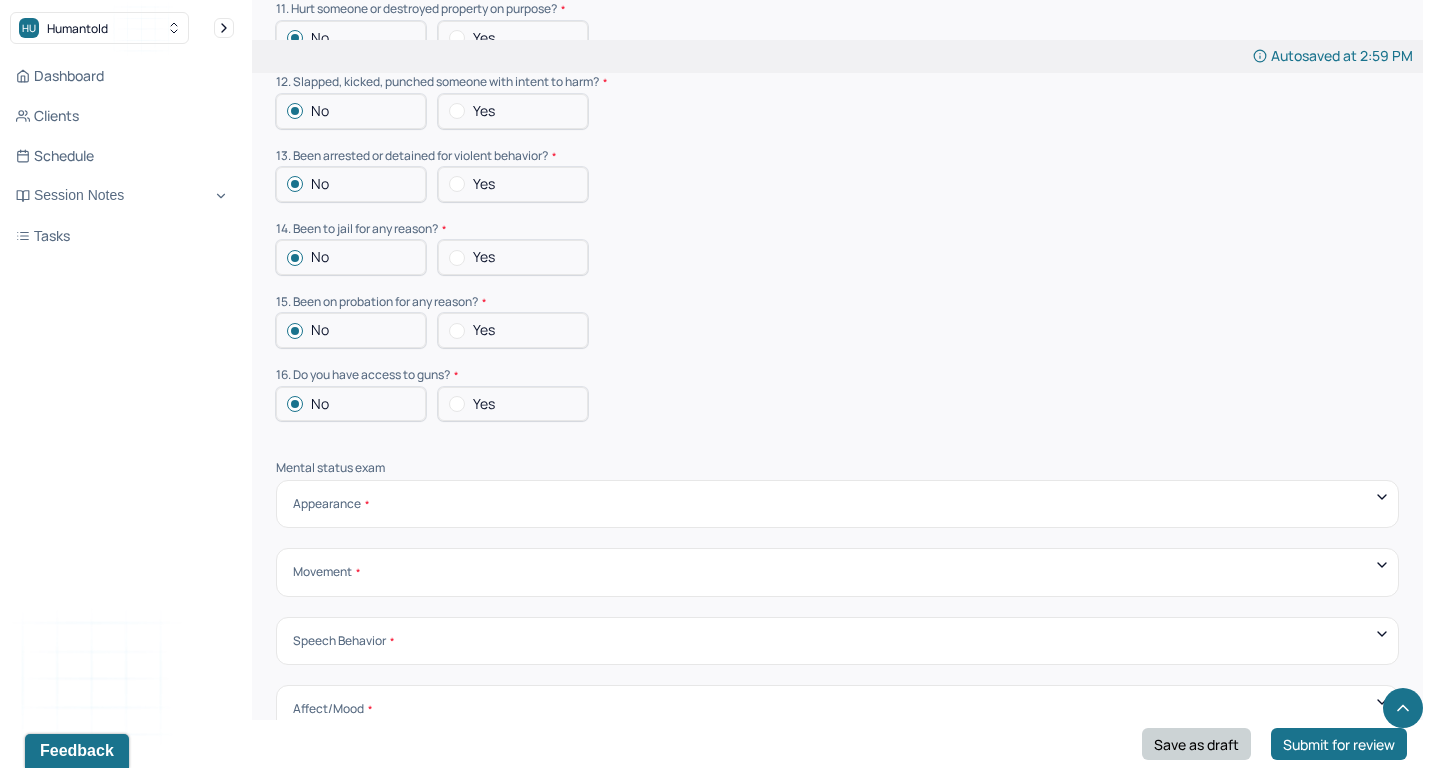 click on "Save as draft" at bounding box center [1196, 744] 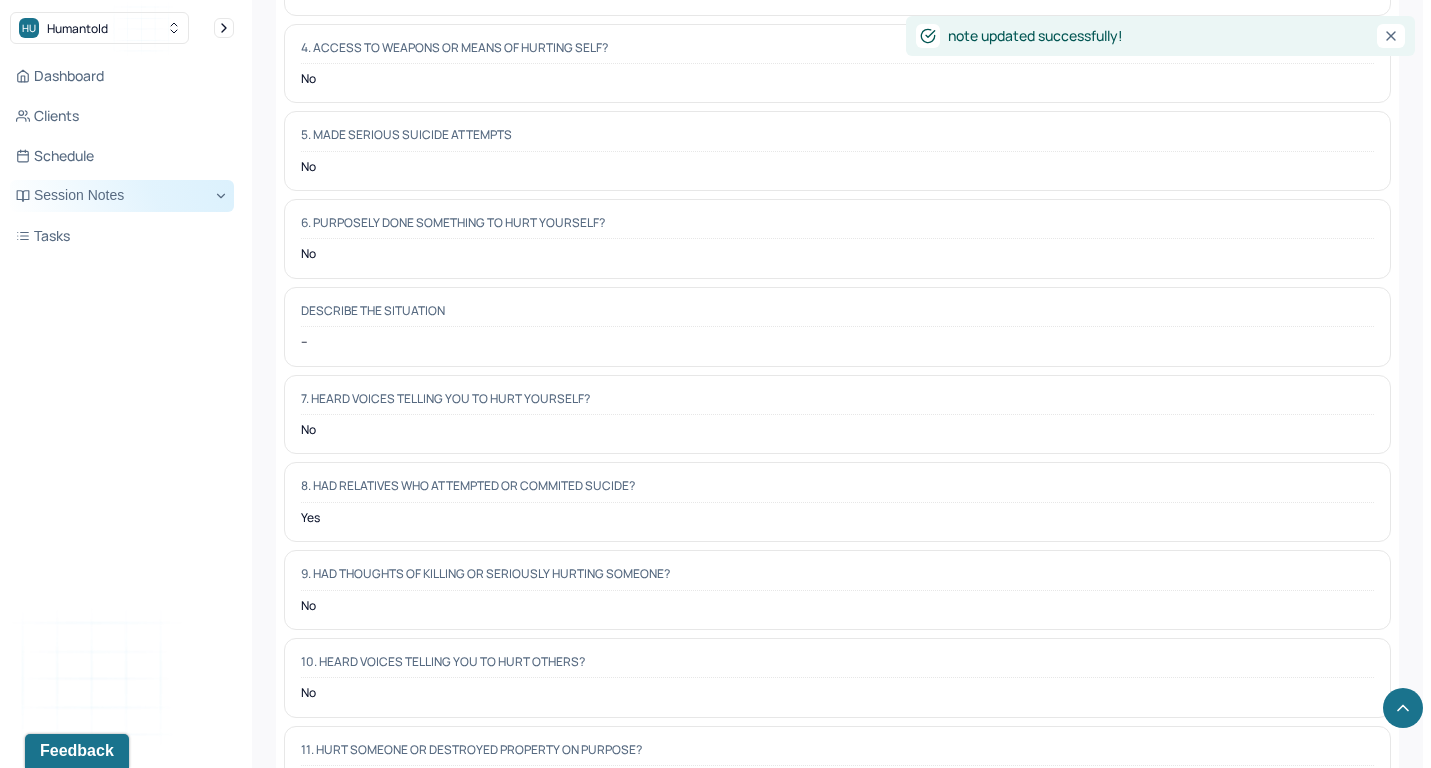 click on "Session Notes" at bounding box center [122, 196] 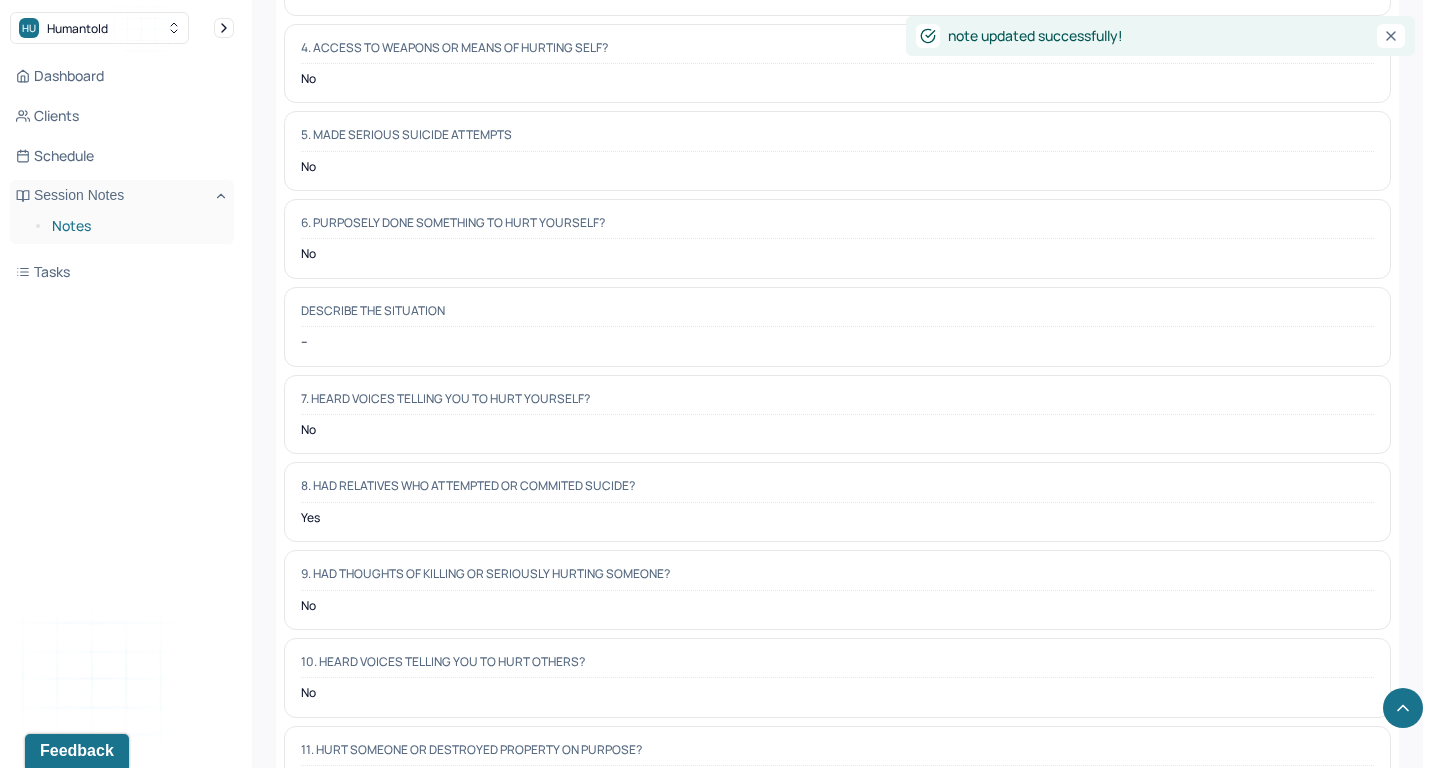 click on "Notes" at bounding box center [135, 226] 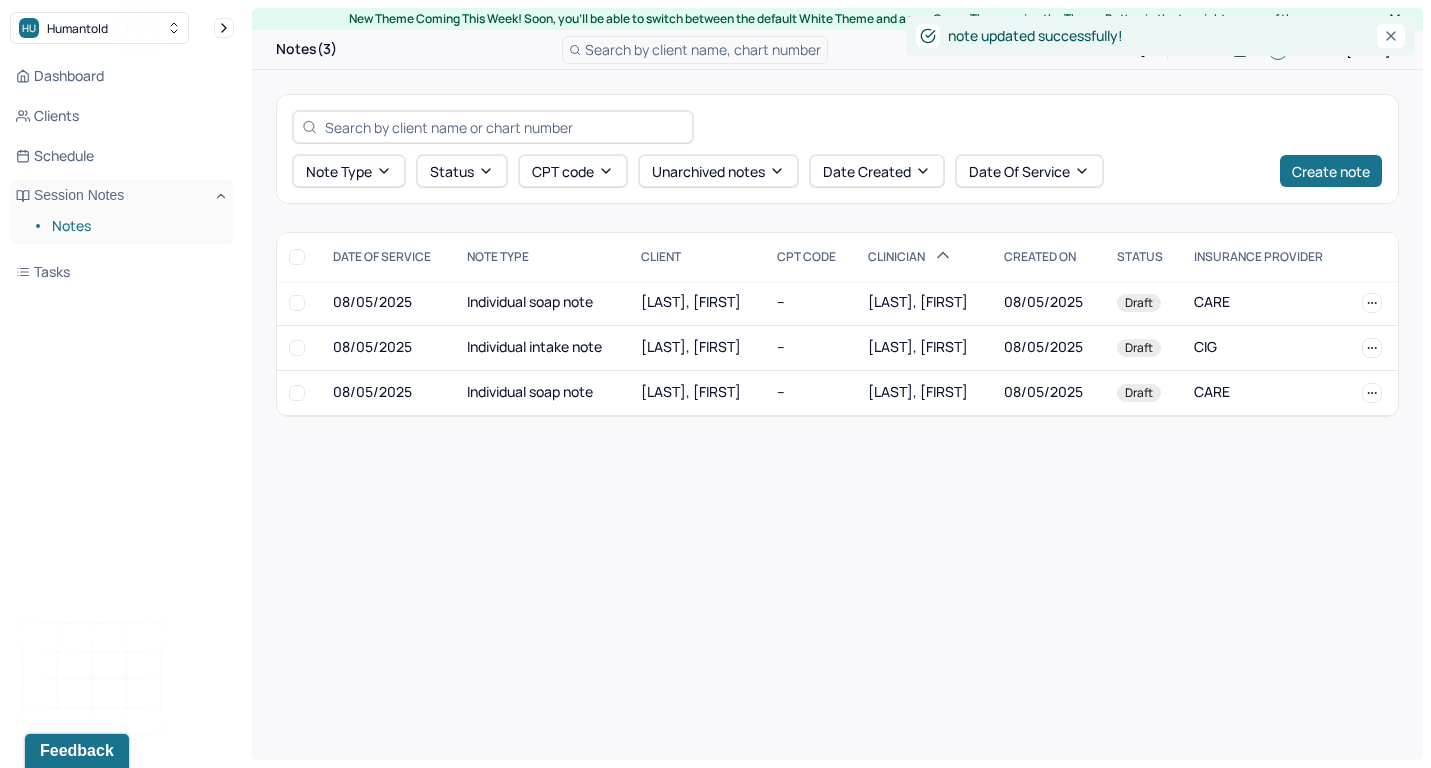 scroll, scrollTop: 0, scrollLeft: 0, axis: both 